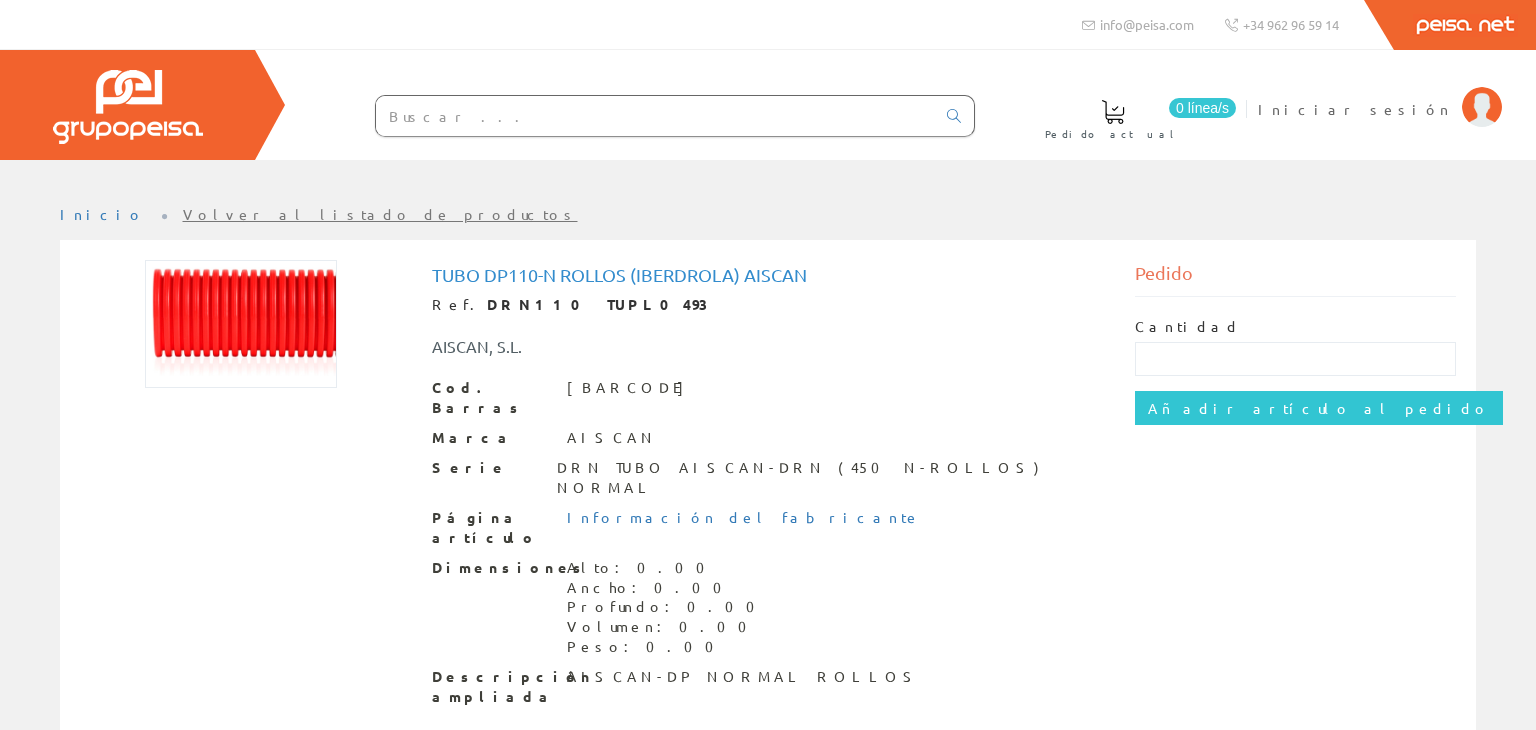 scroll, scrollTop: 0, scrollLeft: 0, axis: both 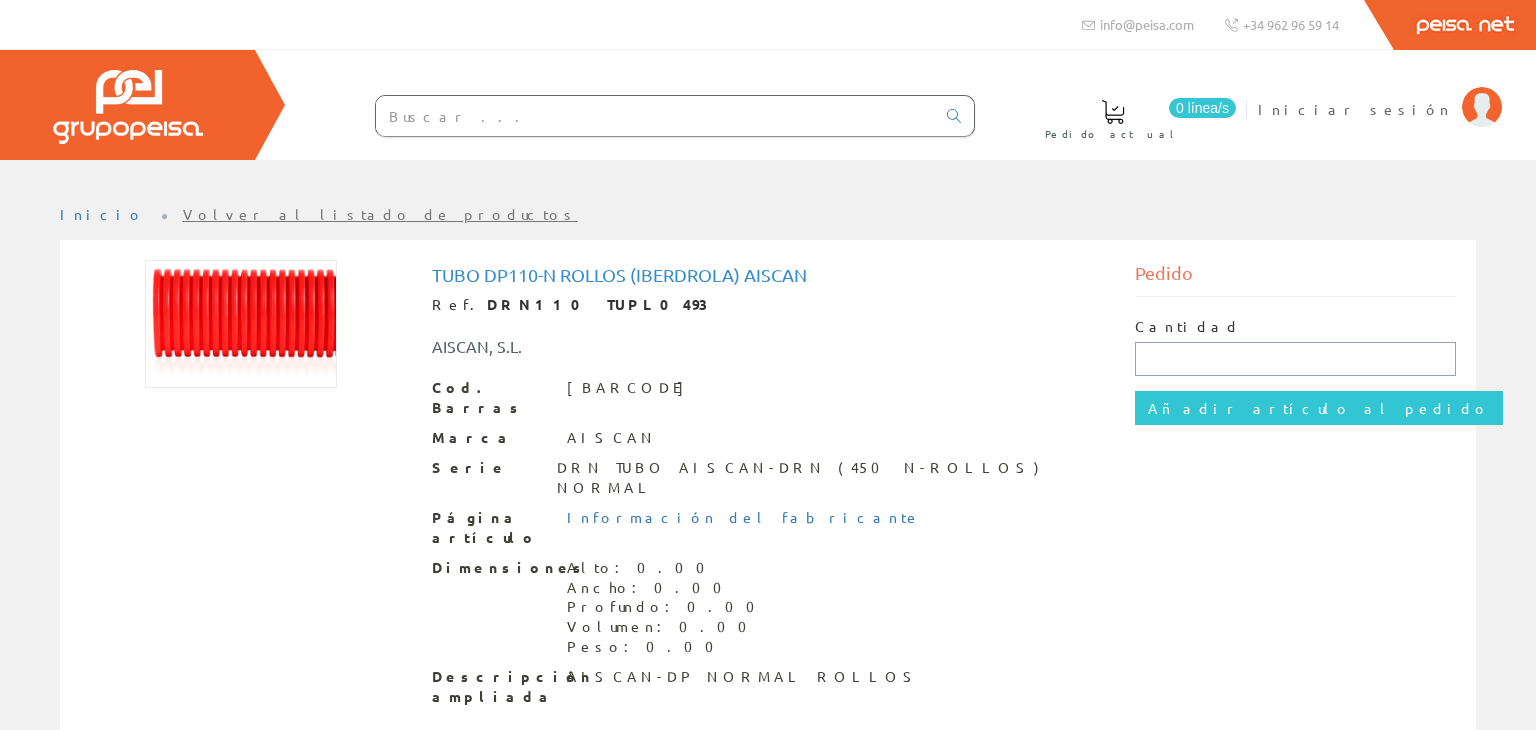 click at bounding box center [1296, 359] 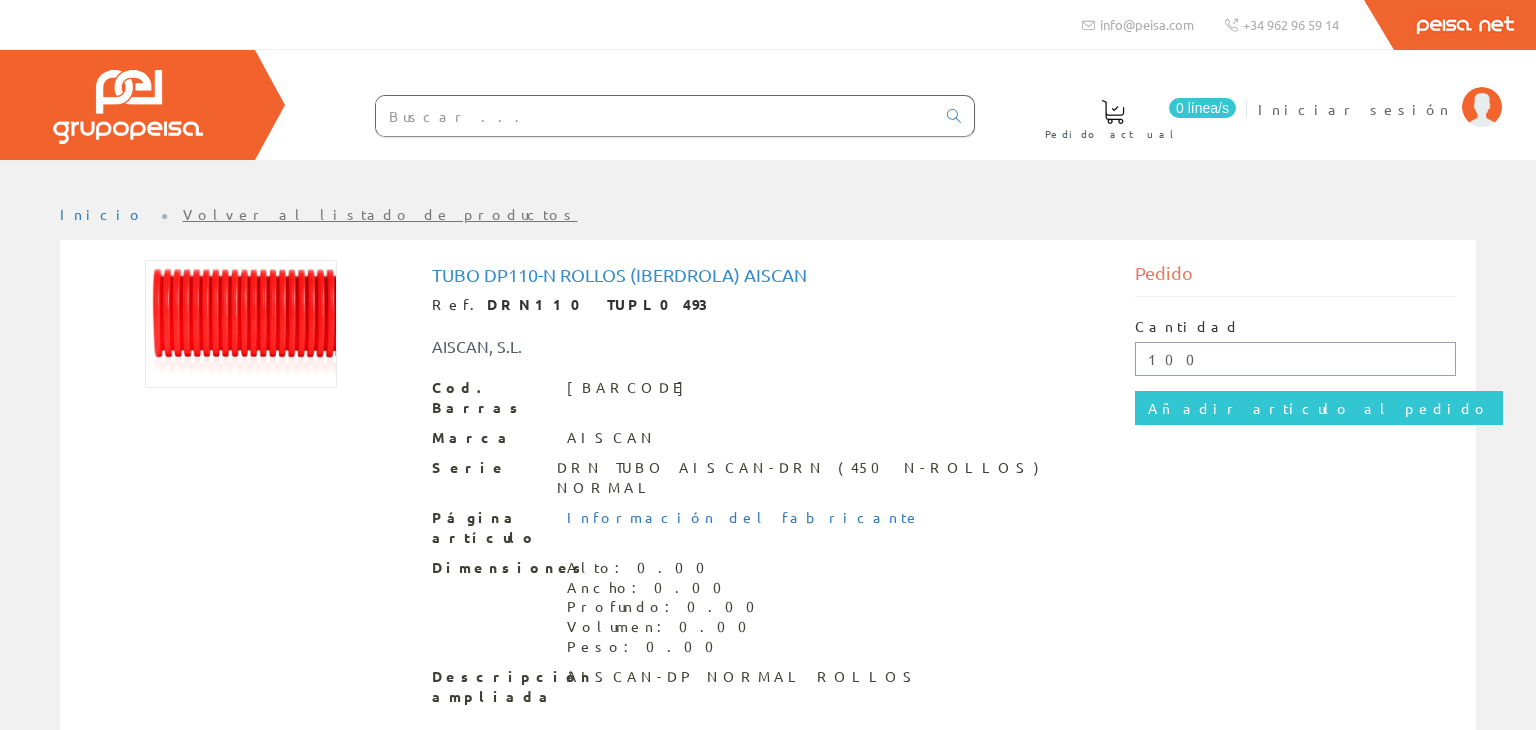type on "100" 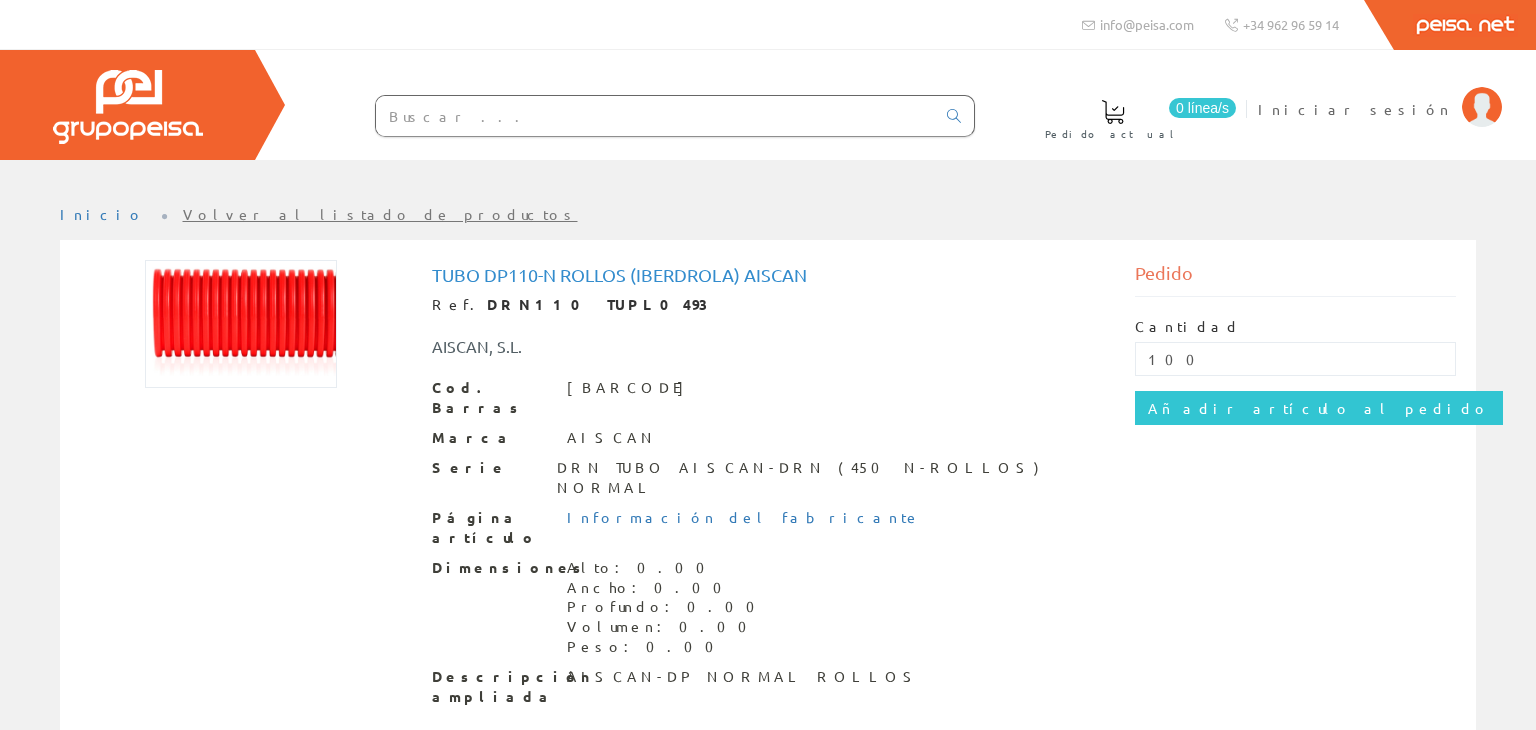 click on "Descripción ampliada" at bounding box center [492, 687] 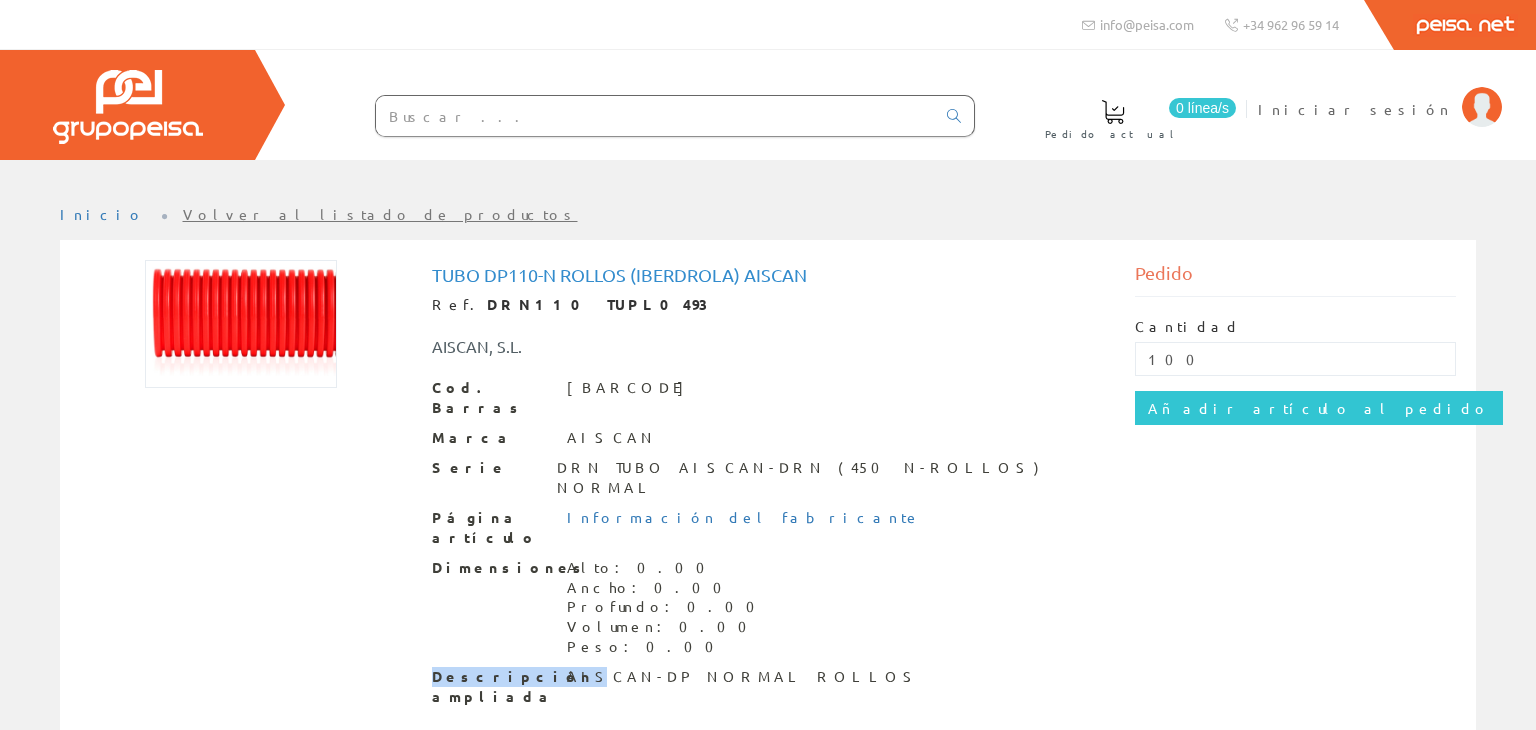 click on "Descripción ampliada" at bounding box center (492, 687) 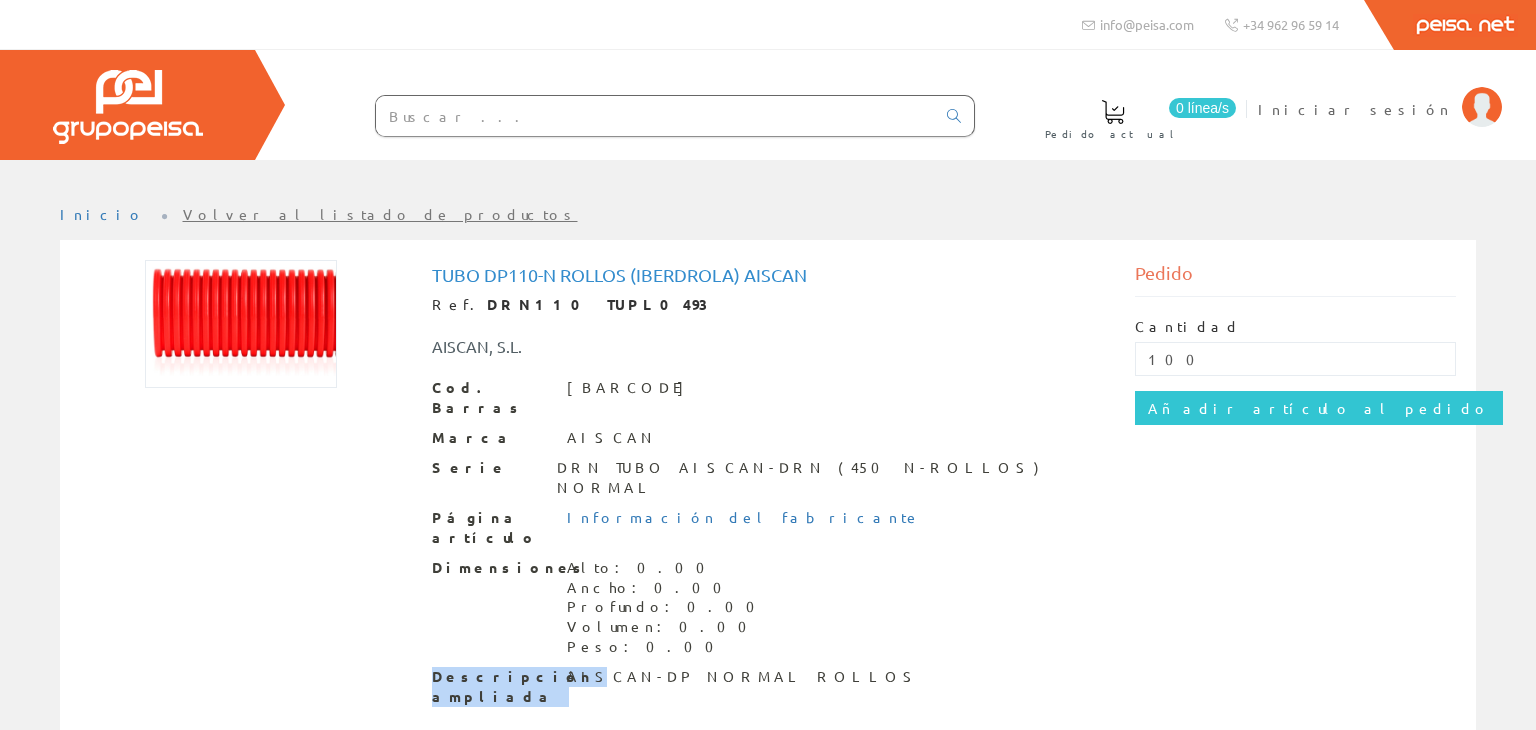 click on "Descripción ampliada" at bounding box center (492, 687) 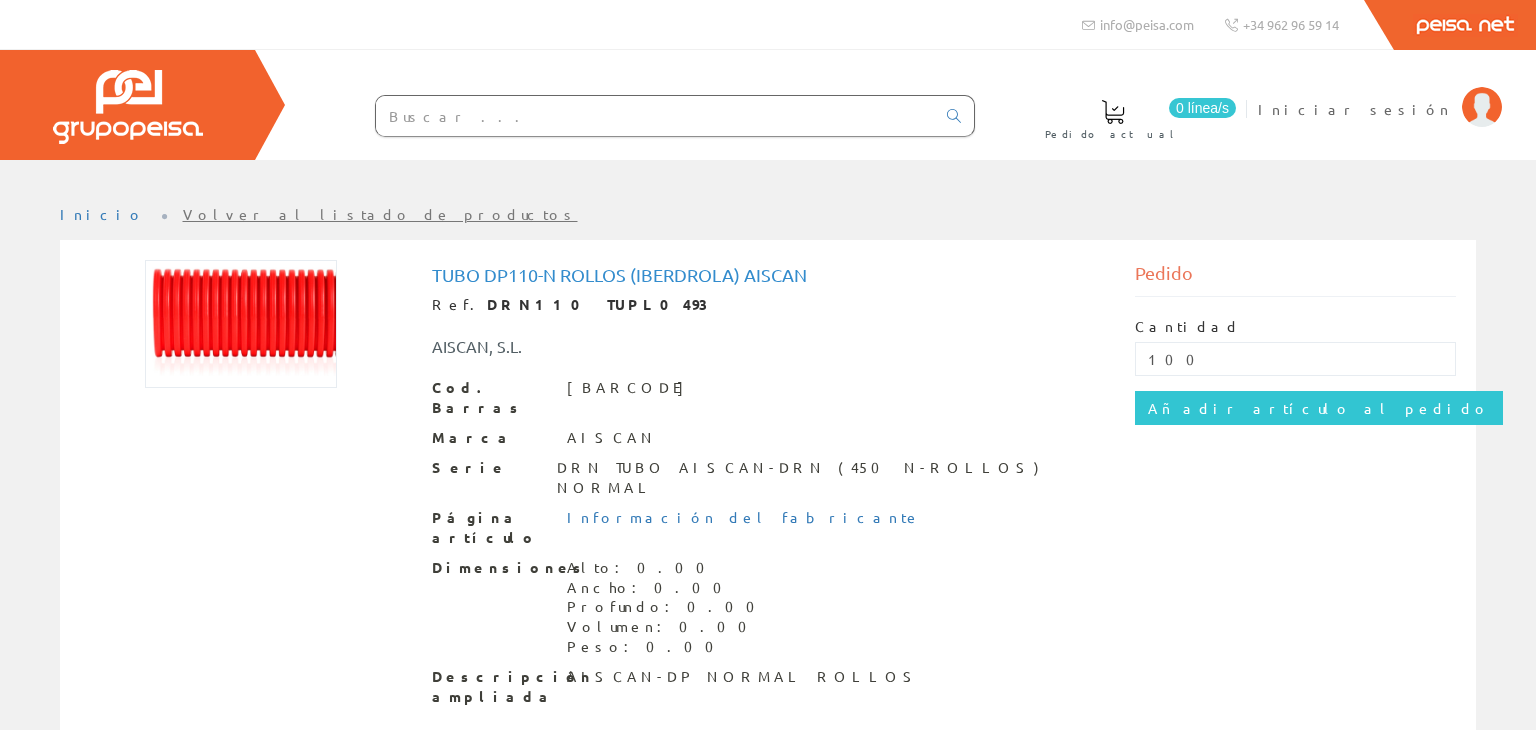 click on "AISCAN-DP NORMAL ROLLOS" at bounding box center [744, 677] 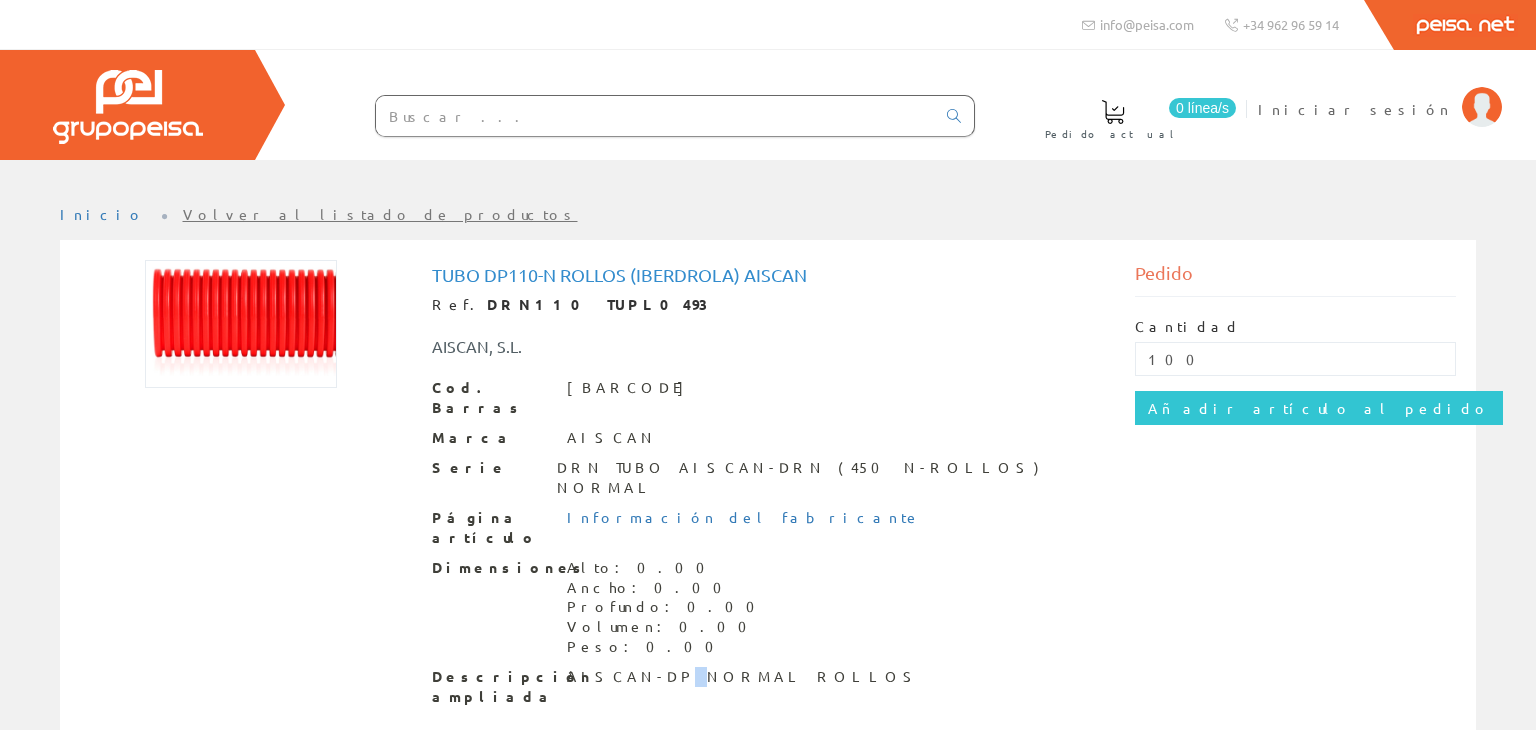 click on "AISCAN-DP NORMAL ROLLOS" at bounding box center [744, 677] 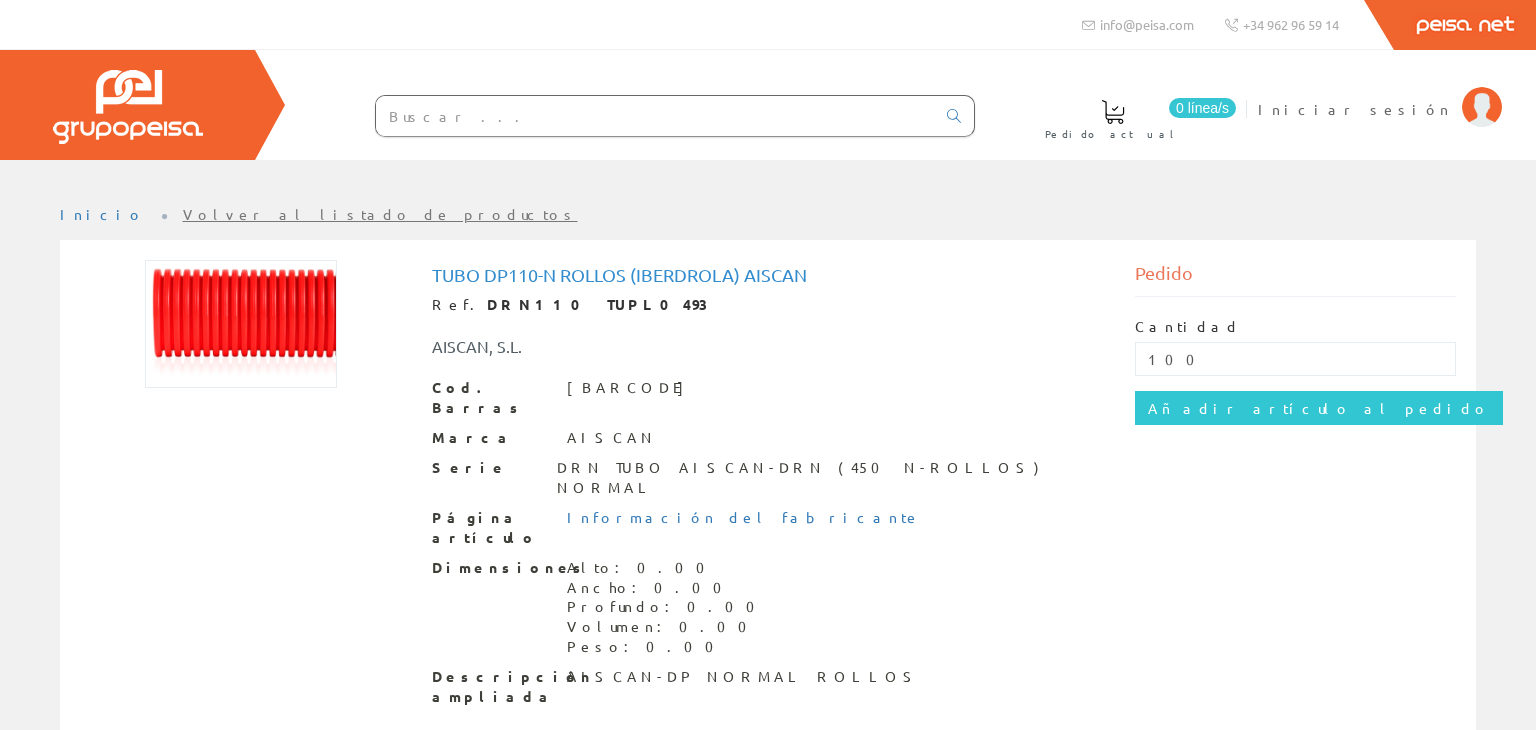 click on "Dimensiones 	 		 Alto:         0.00 		 Ancho:        0.00 		 Profundo:     0.00 		 Volumen:      0.00 		 Peso: 0.00" at bounding box center (768, 608) 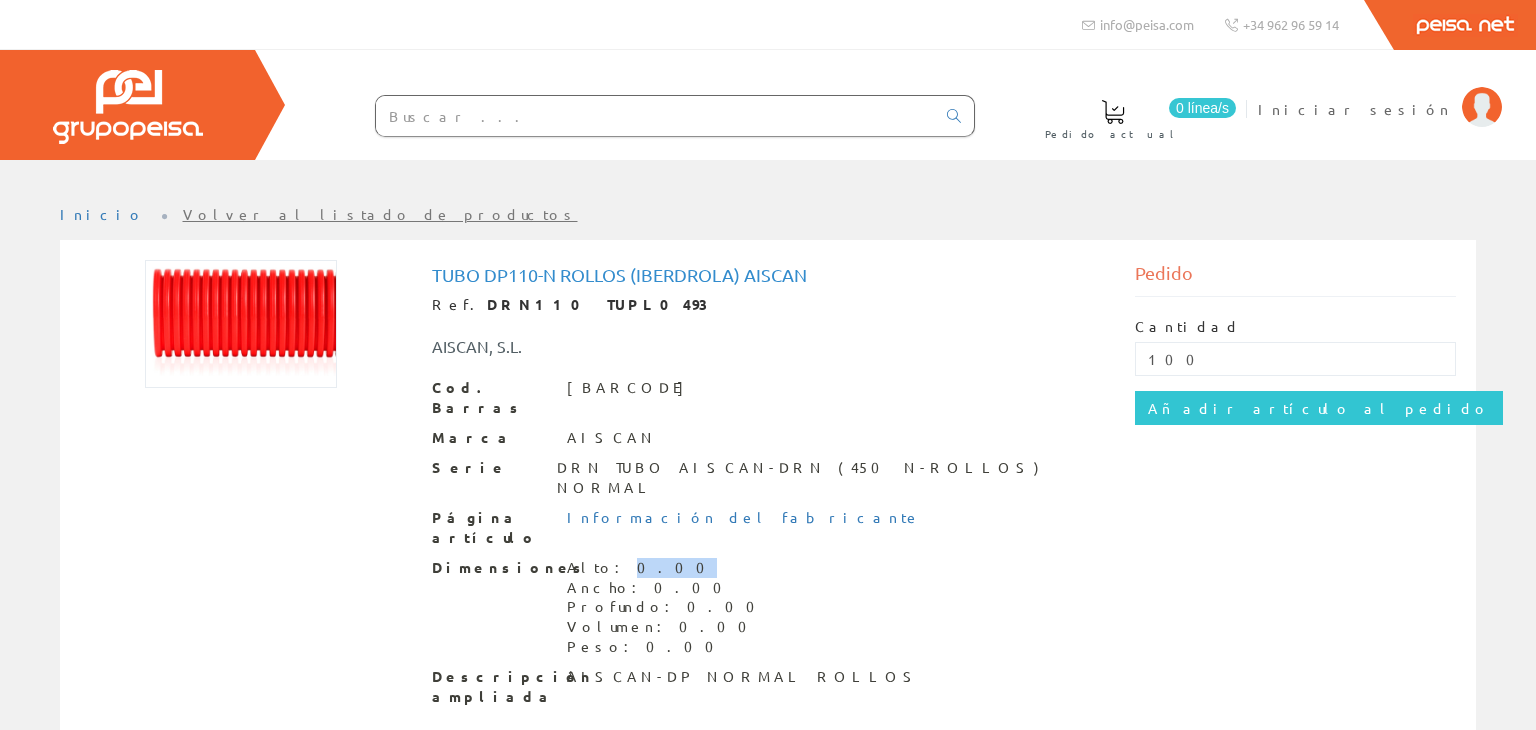 click on "Alto:         0.00" at bounding box center (667, 568) 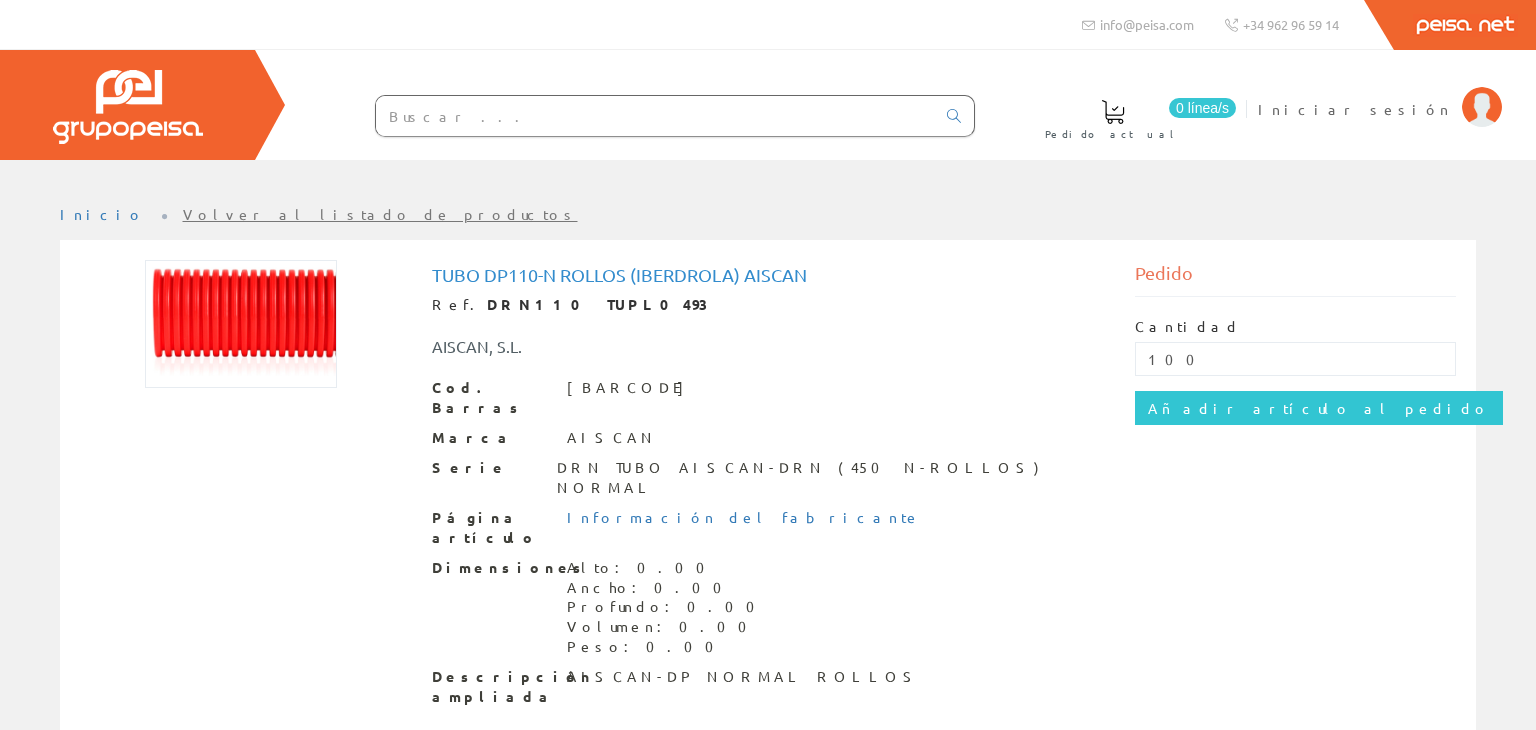 click on "Cod. Barras    [BARCODE] 	 Marca 	 AISCAN 	 Serie 	 DRN TUBO AISCAN-DRN (450 N-ROLLOS) NORMAL 	 Página artículo 	    Información del fabricante    	 Dimensiones 	 		 Alto:         [MEASUREMENT] 		 Ancho:        [MEASUREMENT] 		 Profundo:     [MEASUREMENT] 		 Volumen:      [MEASUREMENT] 		 Peso: [MEASUREMENT] 	 	 Descripción ampliada 	 AISCAN-DP NORMAL ROLLOS" at bounding box center (768, 543) 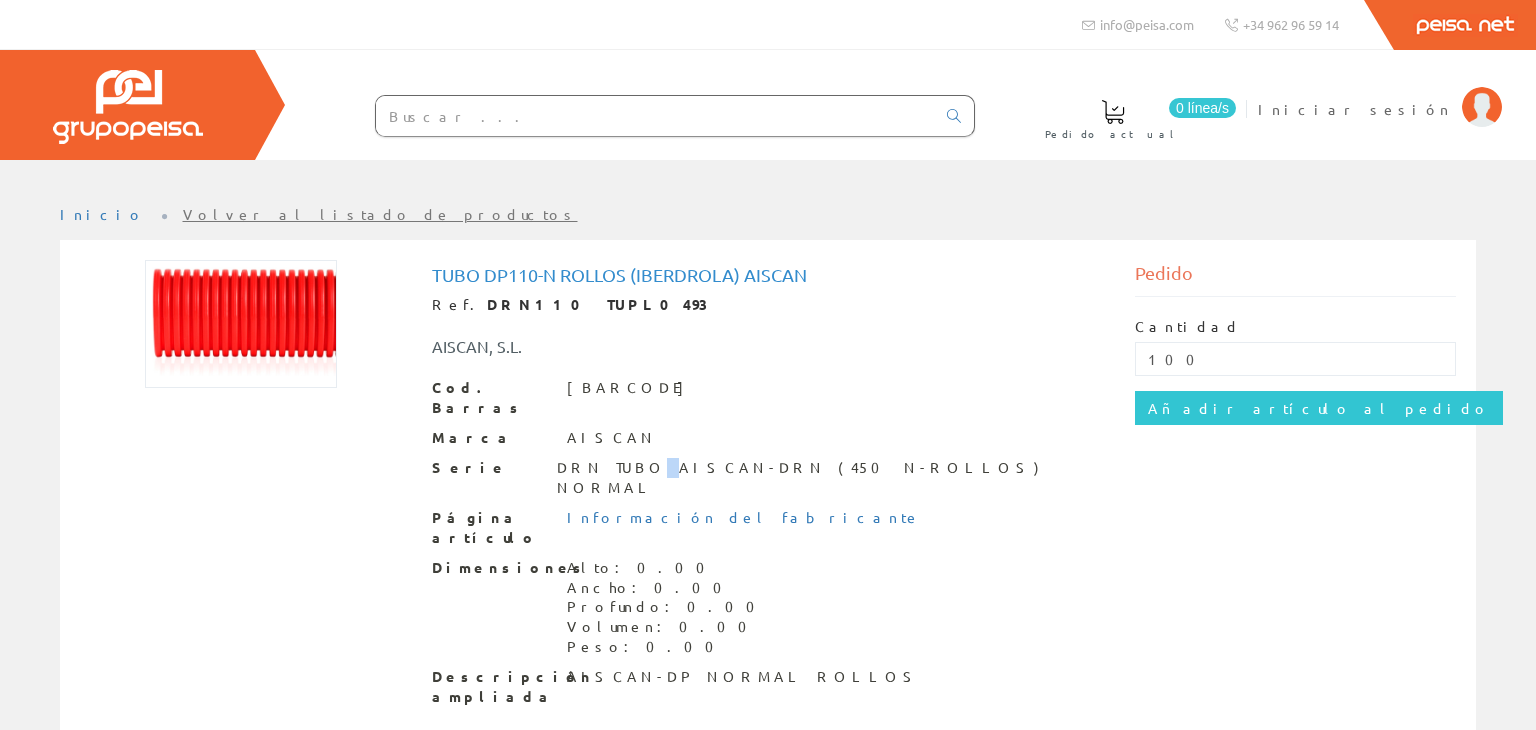 click on "Cod. Barras    [BARCODE] 	 Marca 	 AISCAN 	 Serie 	 DRN TUBO AISCAN-DRN (450 N-ROLLOS) NORMAL 	 Página artículo 	    Información del fabricante    	 Dimensiones 	 		 Alto:         [MEASUREMENT] 		 Ancho:        [MEASUREMENT] 		 Profundo:     [MEASUREMENT] 		 Volumen:      [MEASUREMENT] 		 Peso: [MEASUREMENT] 	 	 Descripción ampliada 	 AISCAN-DP NORMAL ROLLOS" at bounding box center (768, 543) 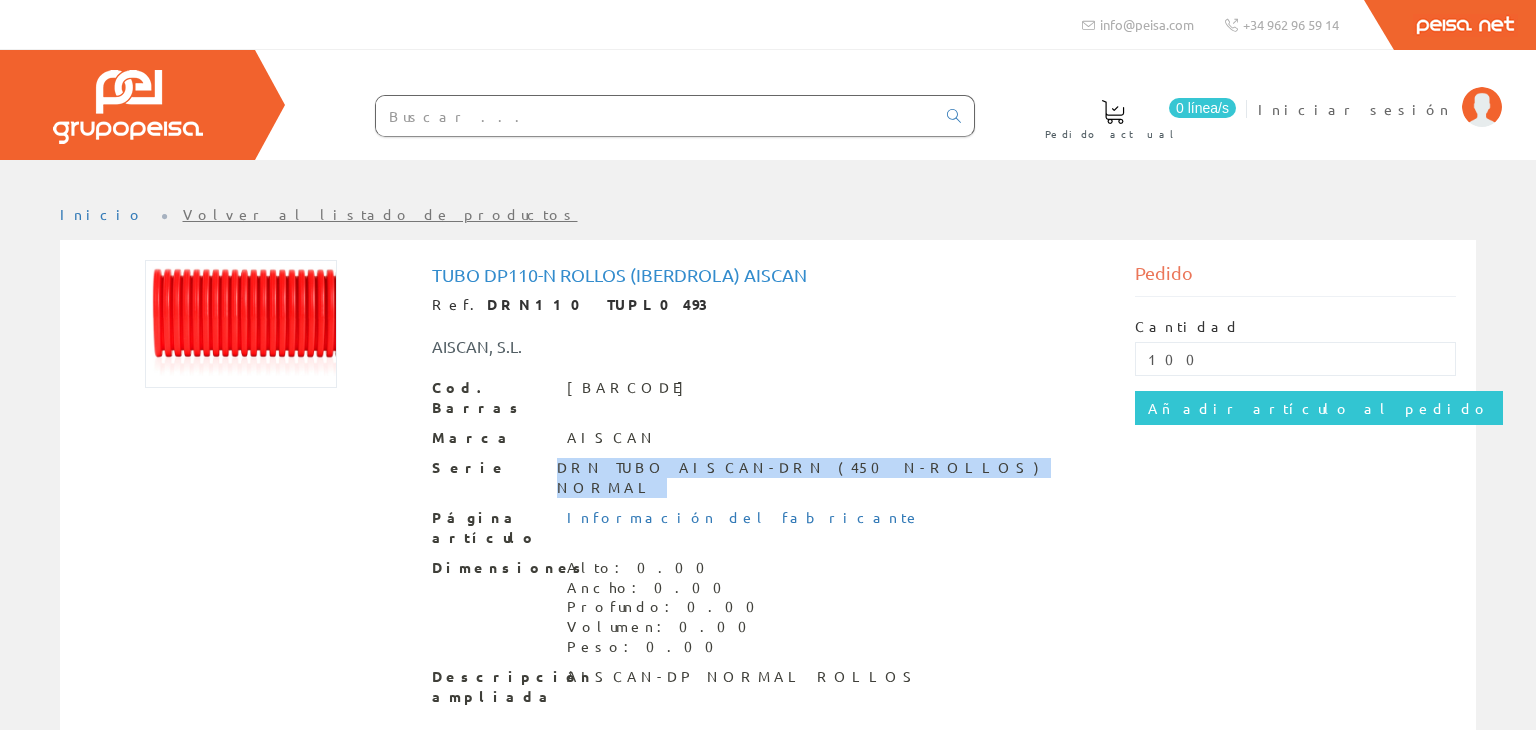 click on "Cod. Barras    [BARCODE] 	 Marca 	 AISCAN 	 Serie 	 DRN TUBO AISCAN-DRN (450 N-ROLLOS) NORMAL 	 Página artículo 	    Información del fabricante    	 Dimensiones 	 		 Alto:         [MEASUREMENT] 		 Ancho:        [MEASUREMENT] 		 Profundo:     [MEASUREMENT] 		 Volumen:      [MEASUREMENT] 		 Peso: [MEASUREMENT] 	 	 Descripción ampliada 	 AISCAN-DP NORMAL ROLLOS" at bounding box center (768, 543) 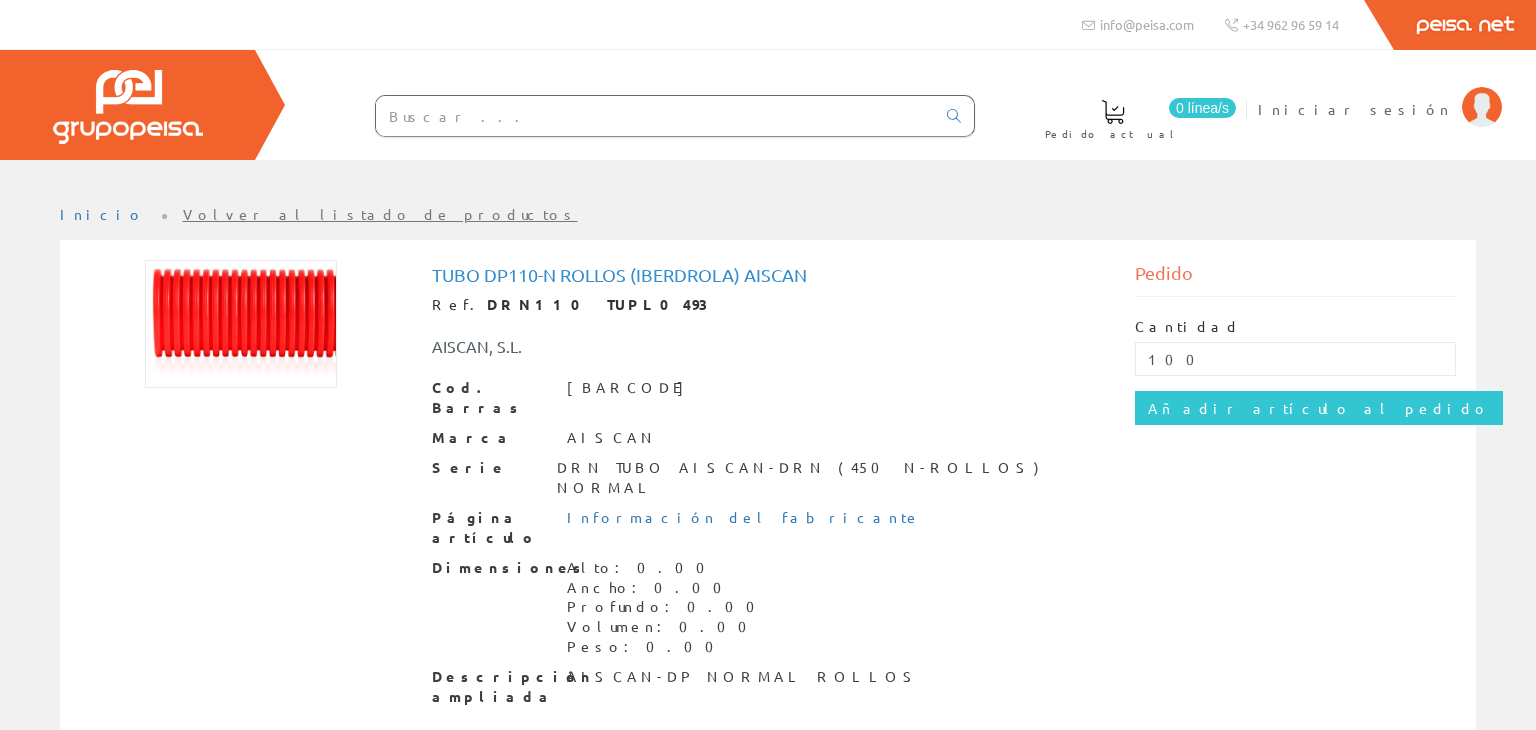 click on "Dimensiones 	 		 Alto:         0.00 		 Ancho:        0.00 		 Profundo:     0.00 		 Volumen:      0.00 		 Peso: 0.00" at bounding box center (768, 608) 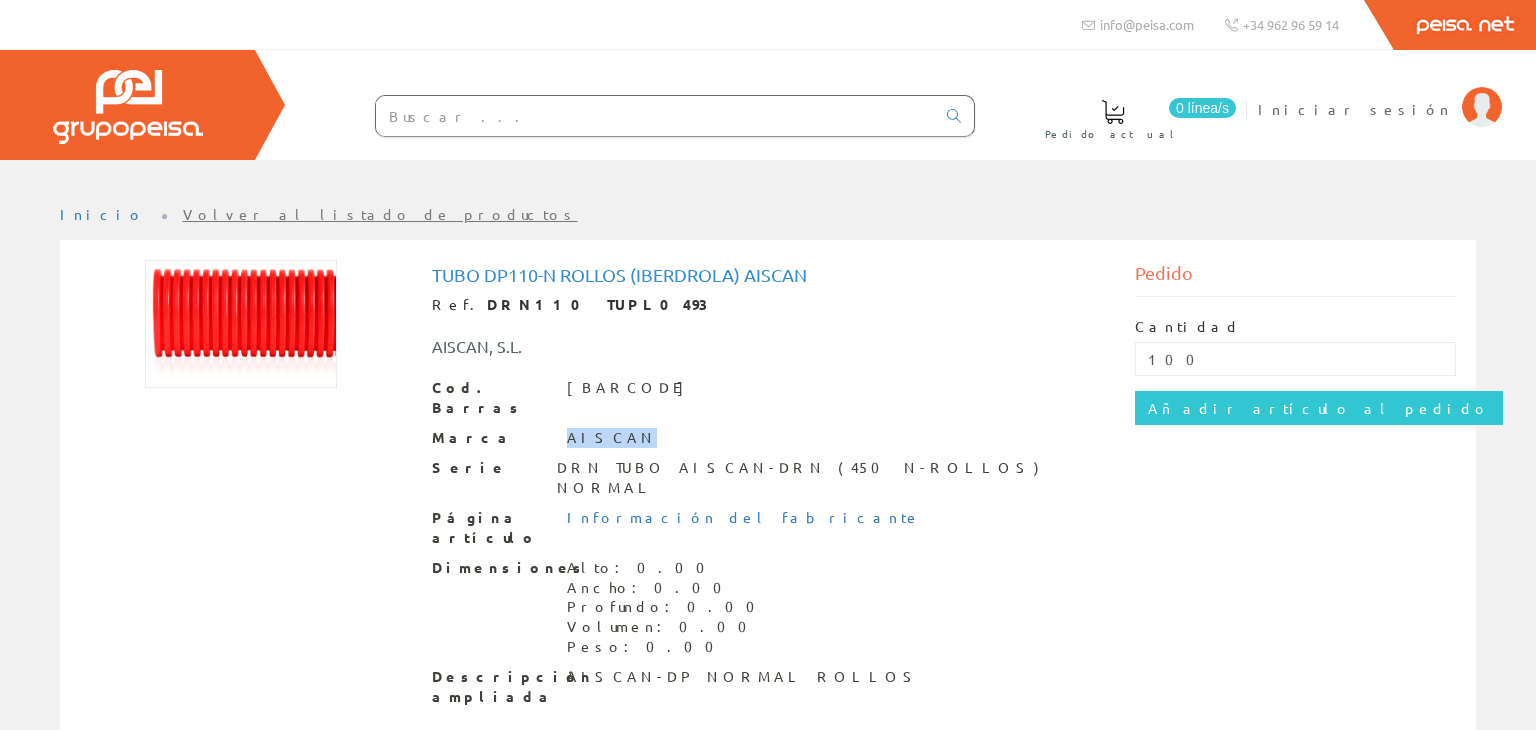 click on "AISCAN" at bounding box center [612, 438] 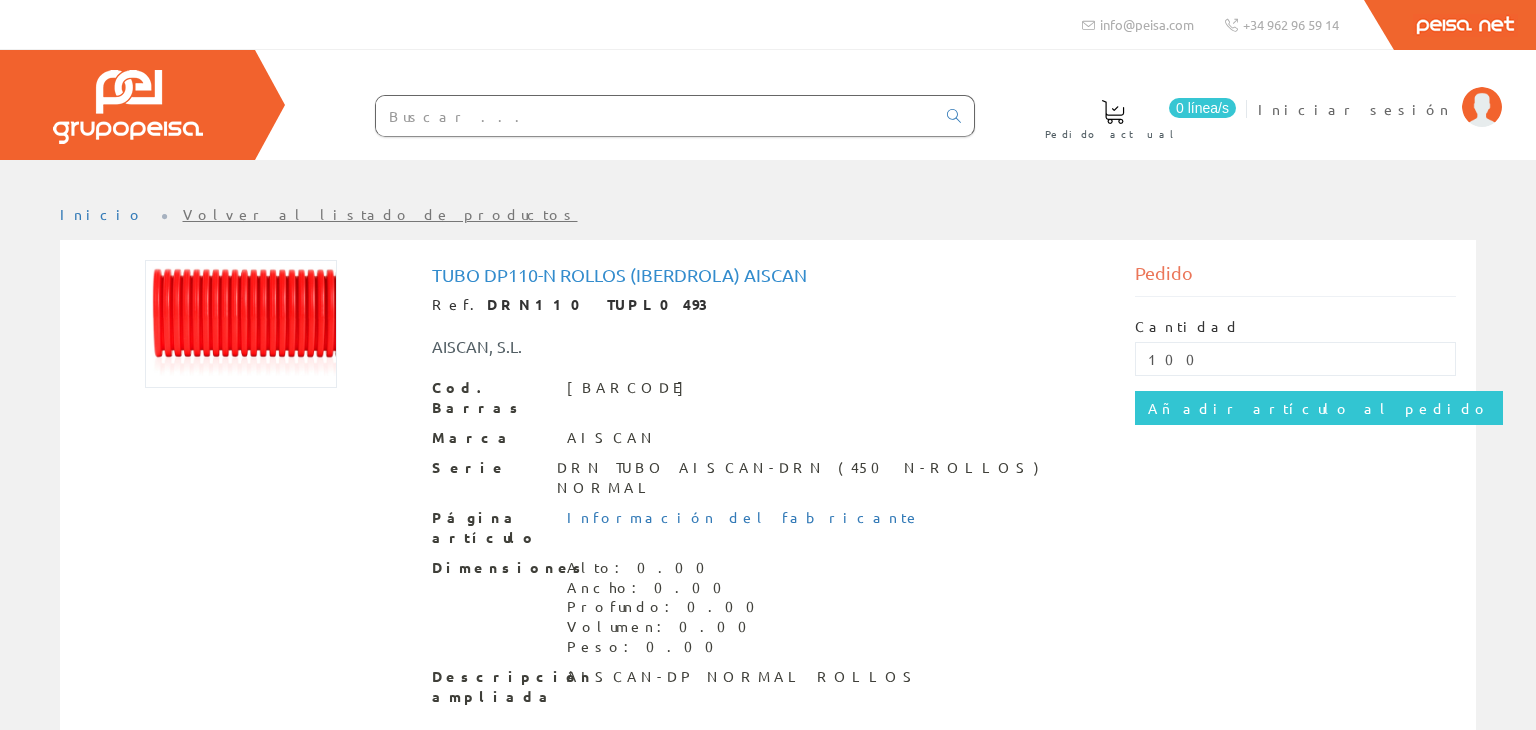 click on "[BARCODE]" at bounding box center [630, 388] 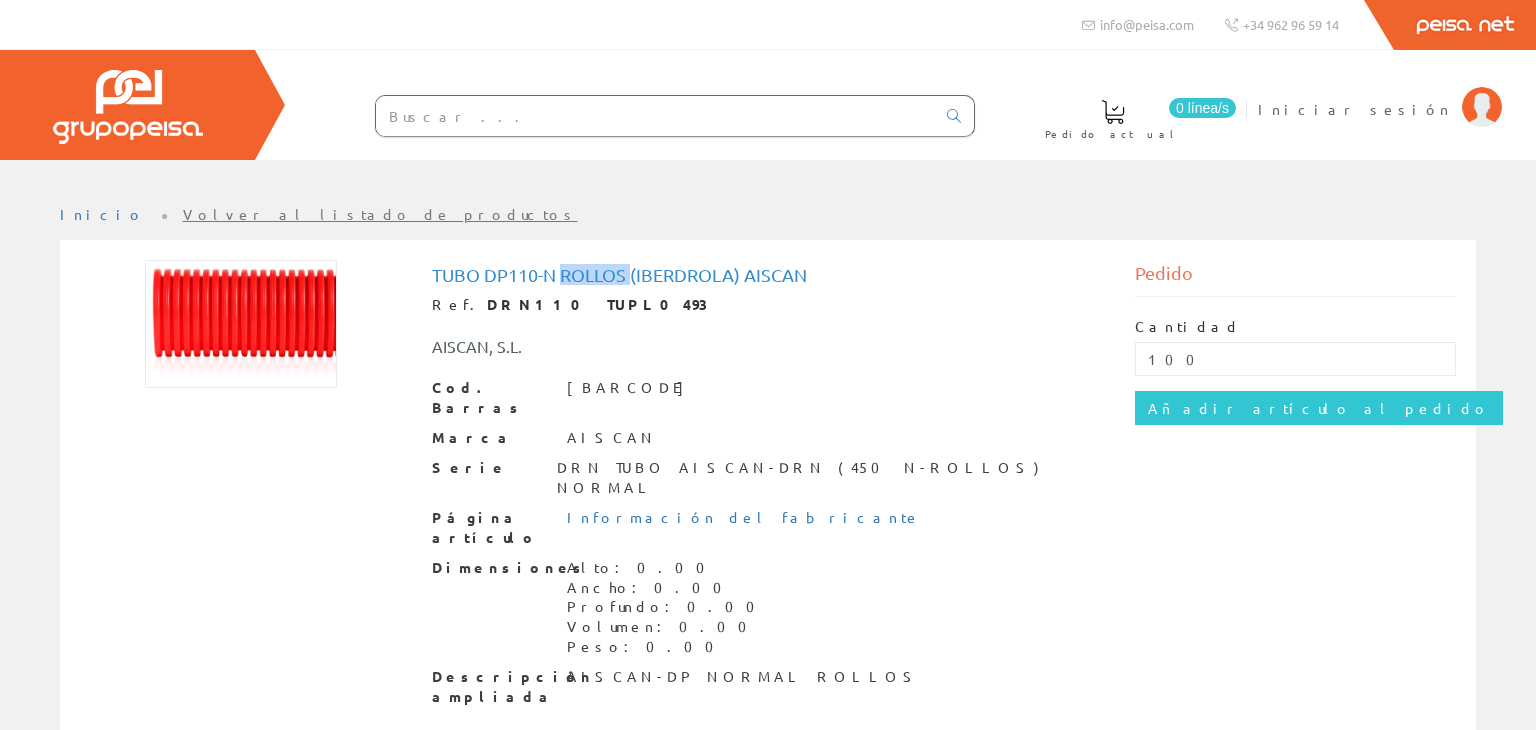 click on "Tubo Dp110-n Rollos (iberdrola) Aiscan" at bounding box center (768, 275) 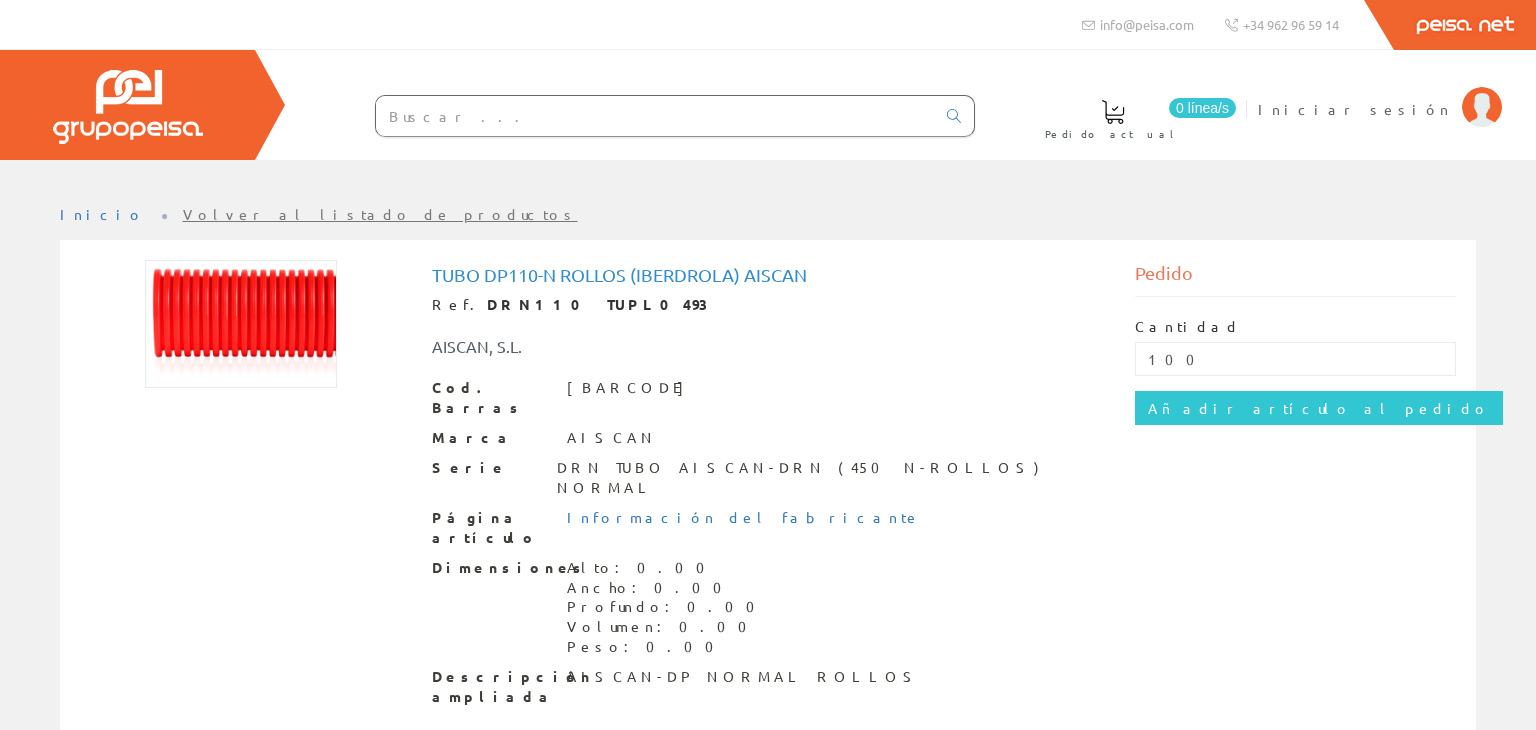 click on "AISCAN-DP NORMAL ROLLOS" at bounding box center [744, 677] 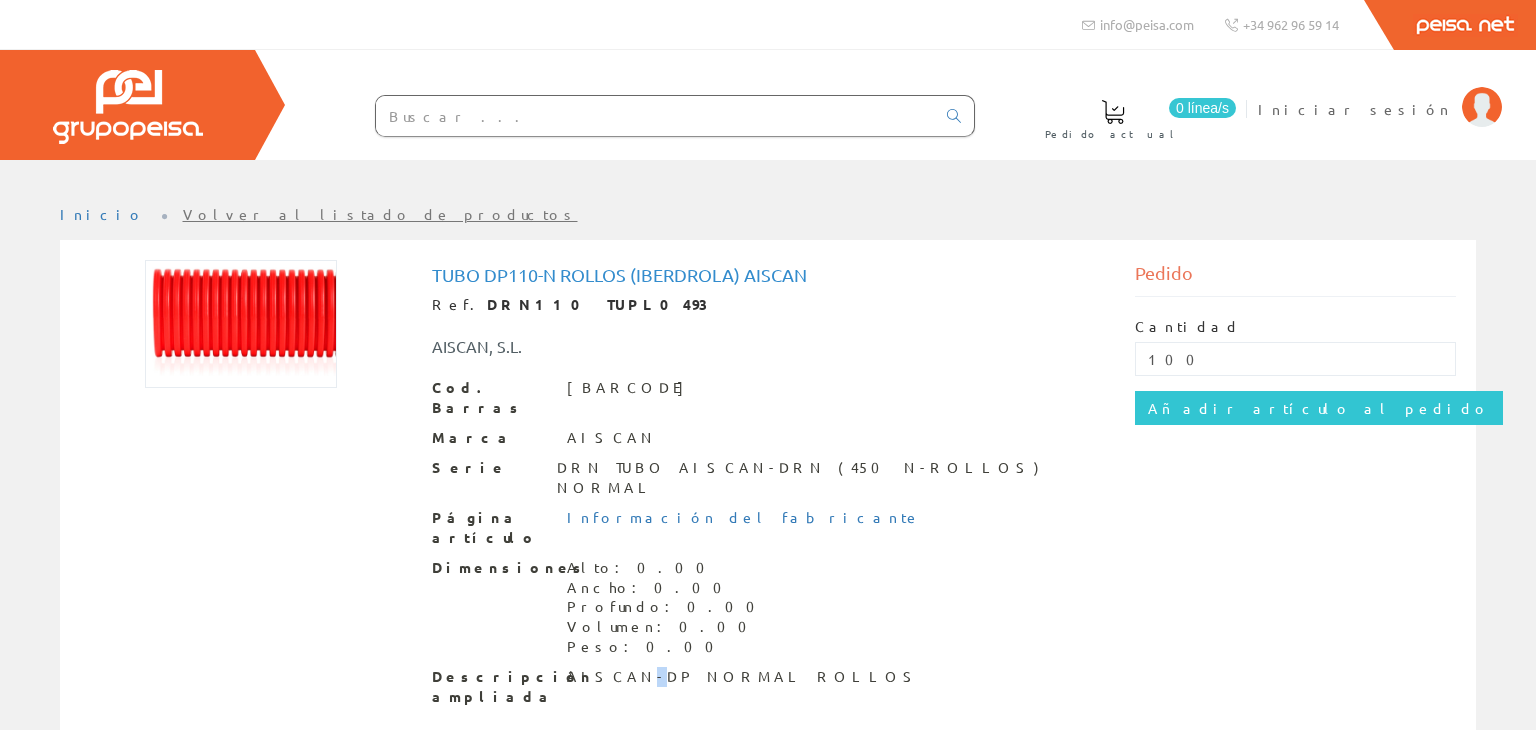 click on "AISCAN-DP NORMAL ROLLOS" at bounding box center [744, 677] 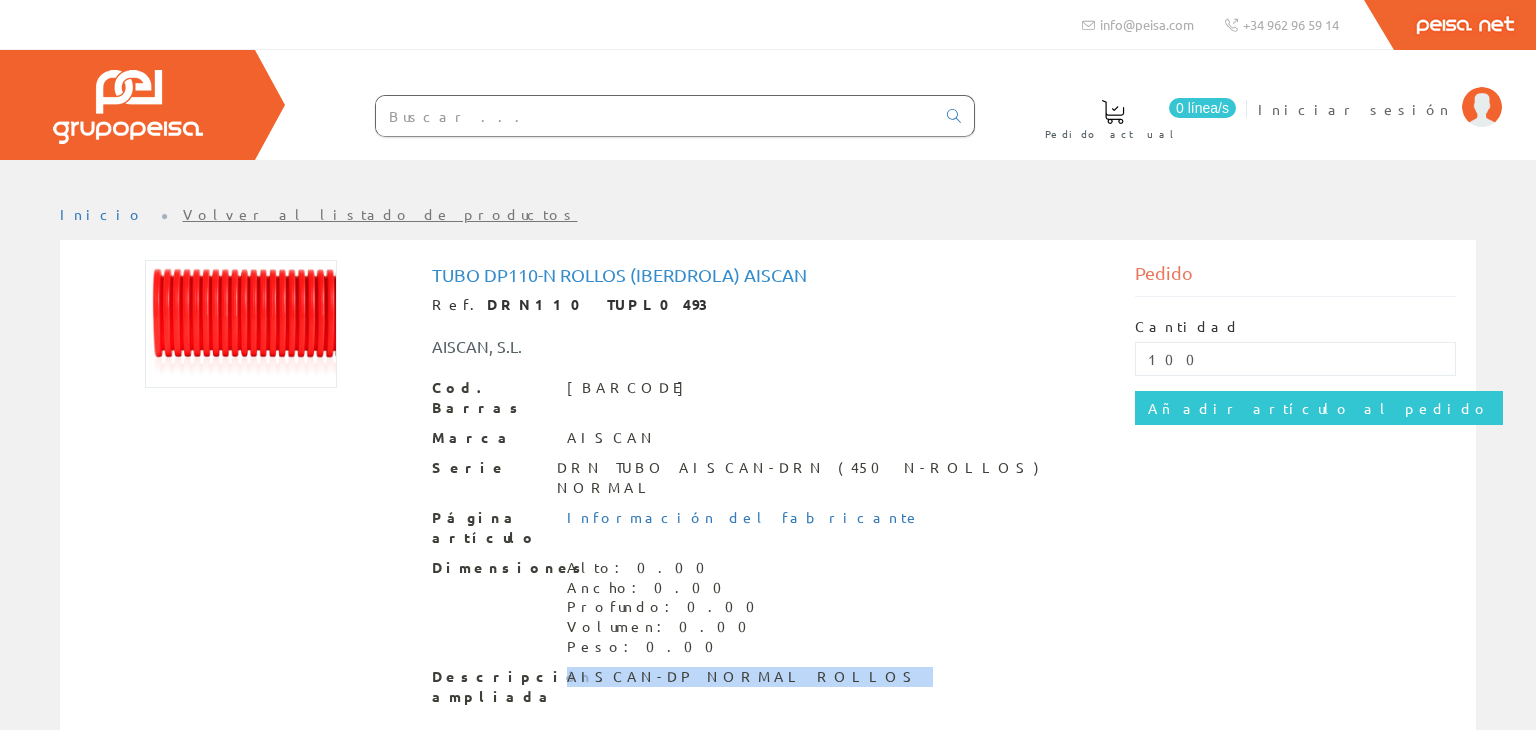 click on "AISCAN-DP NORMAL ROLLOS" at bounding box center (744, 677) 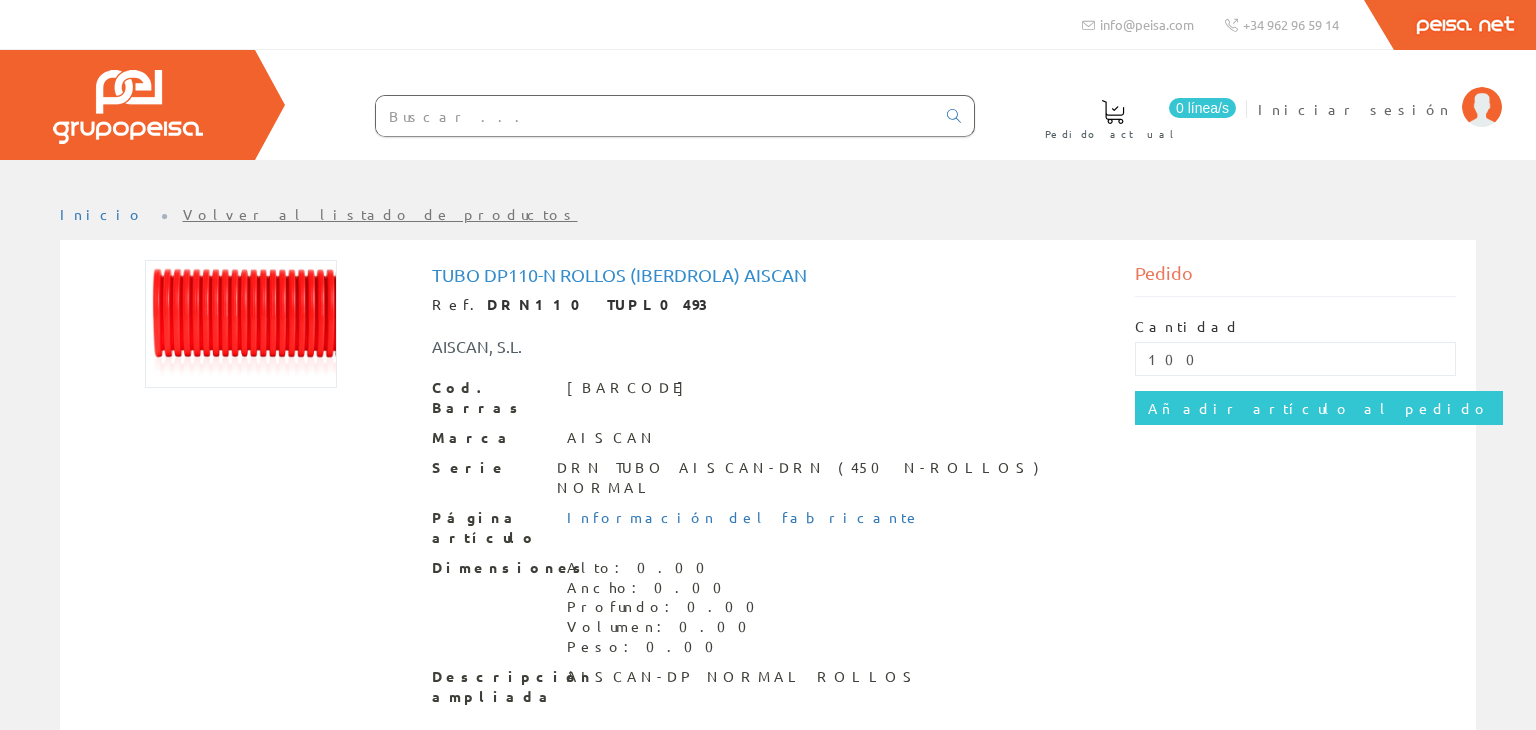 click on "Tubo Dp110-n Rollos (iberdrola) Aiscan" at bounding box center (768, 275) 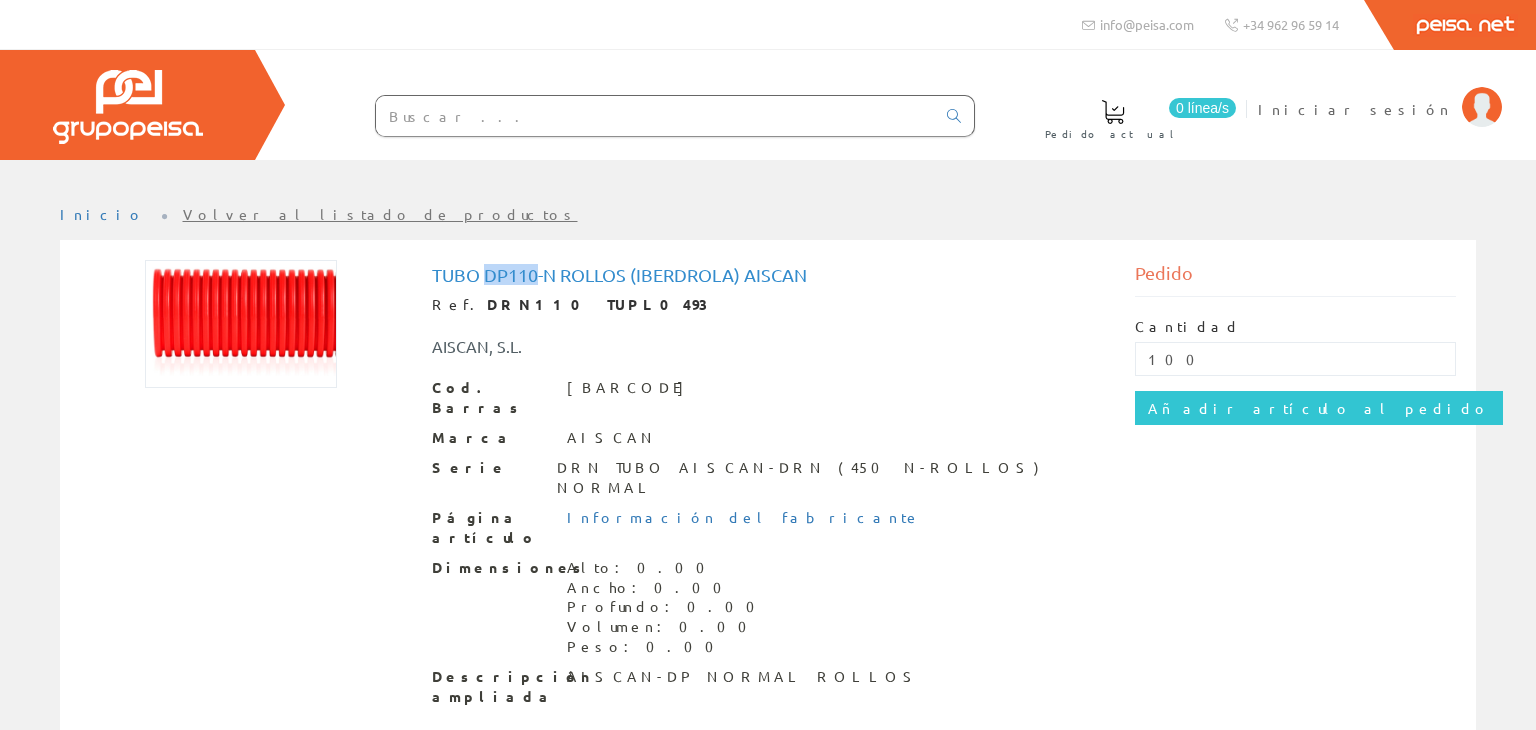 click on "Tubo Dp110-n Rollos (iberdrola) Aiscan" at bounding box center [768, 275] 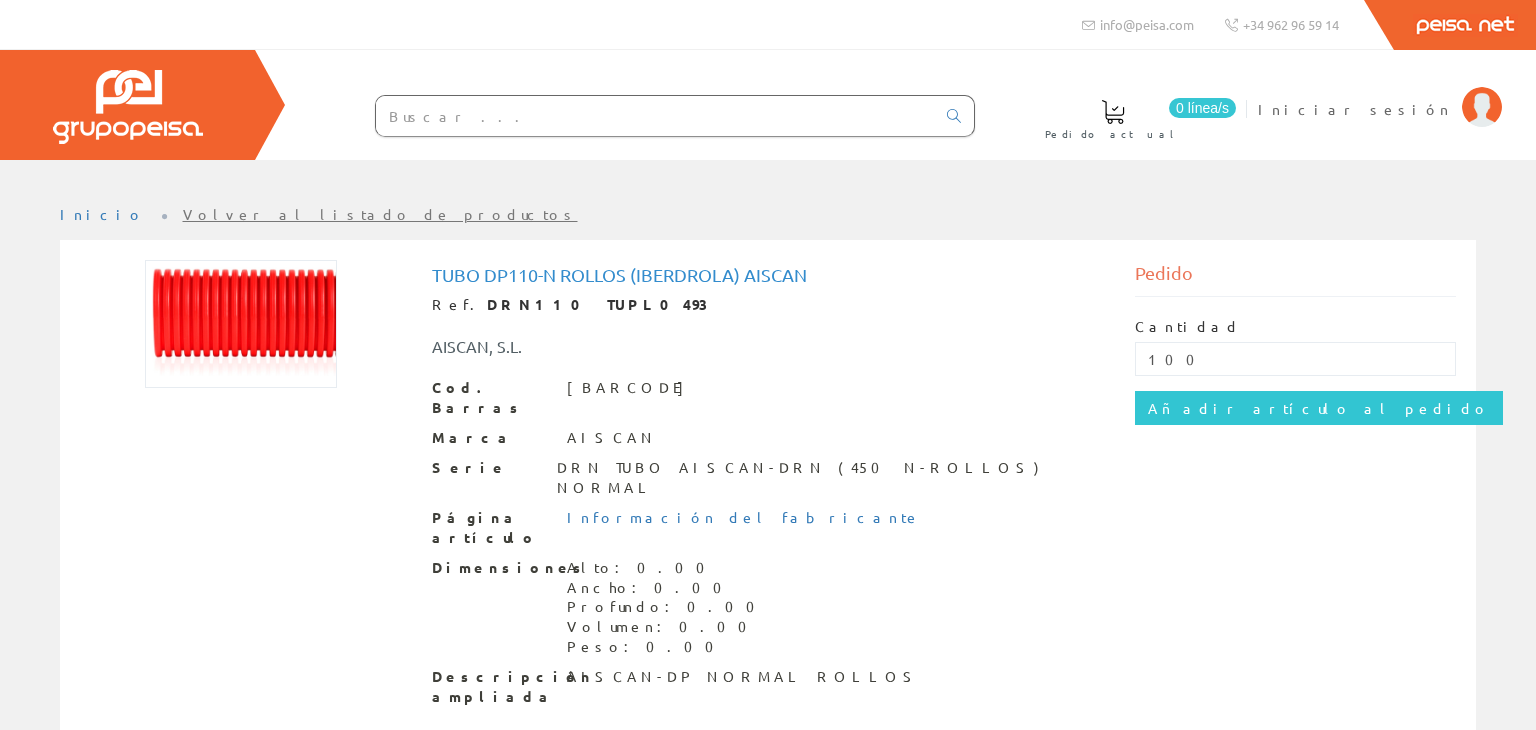click on "Tubo Dp110-n Rollos (iberdrola) Aiscan" at bounding box center (768, 275) 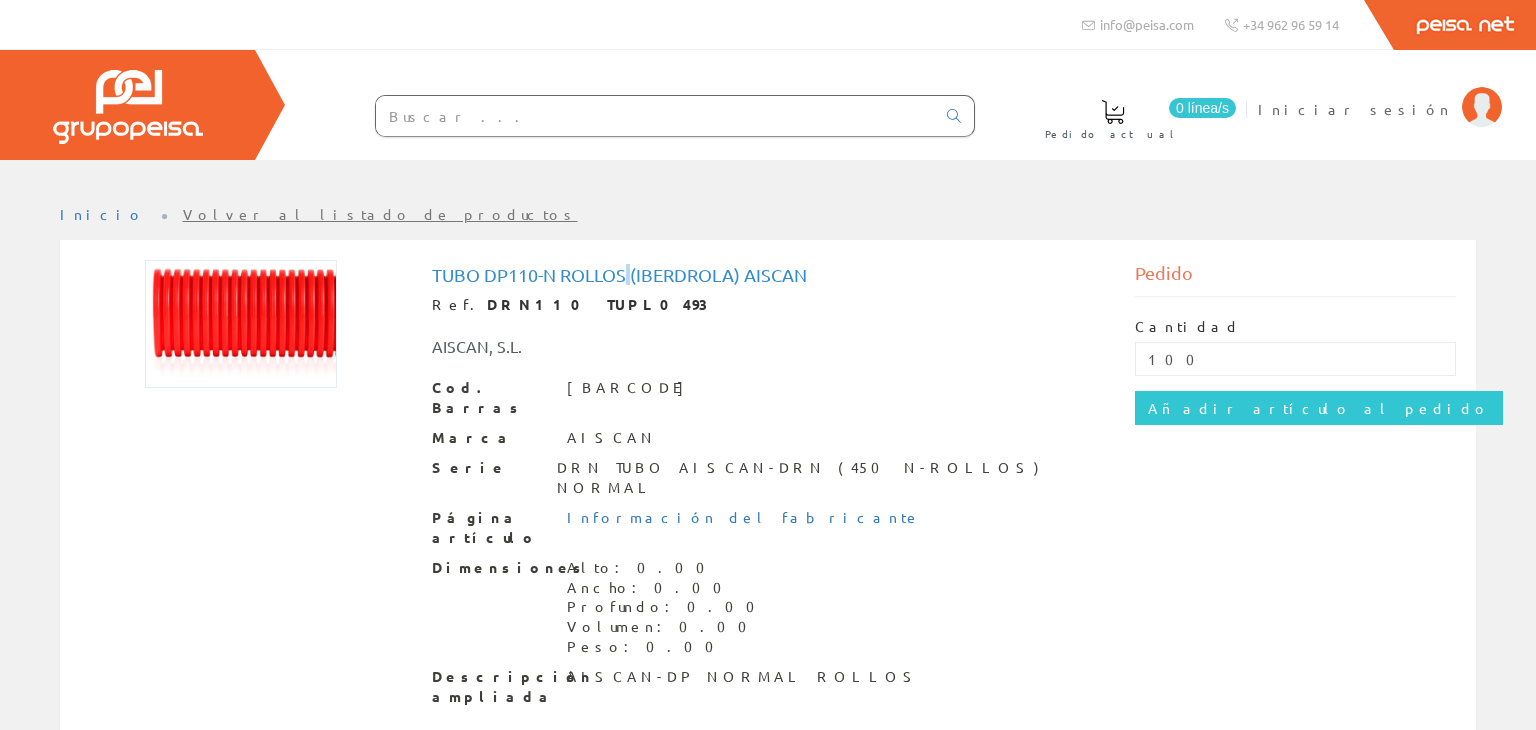 click on "Tubo Dp110-n Rollos (iberdrola) Aiscan" at bounding box center (768, 275) 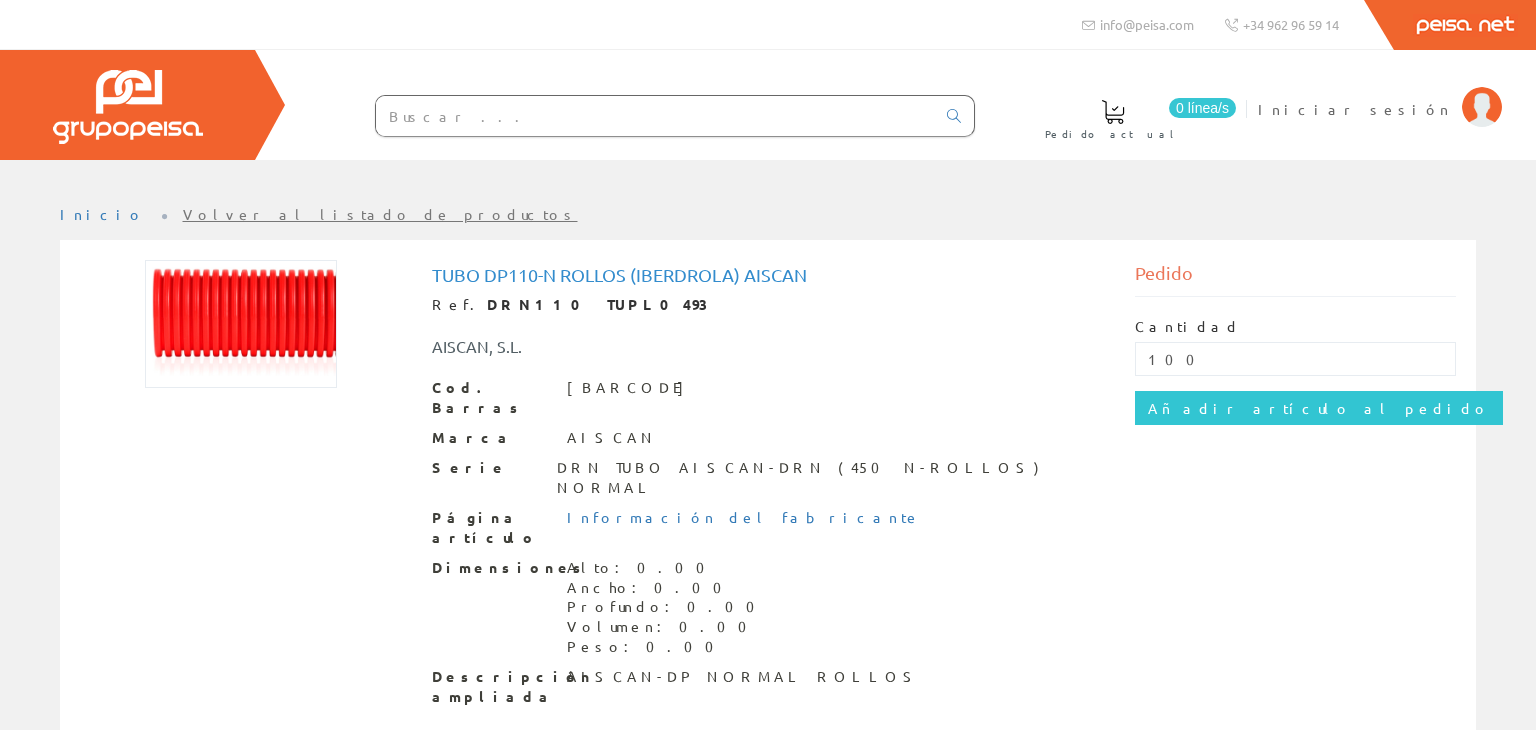 click on "Tubo Dp110-n Rollos (iberdrola) Aiscan" at bounding box center (768, 275) 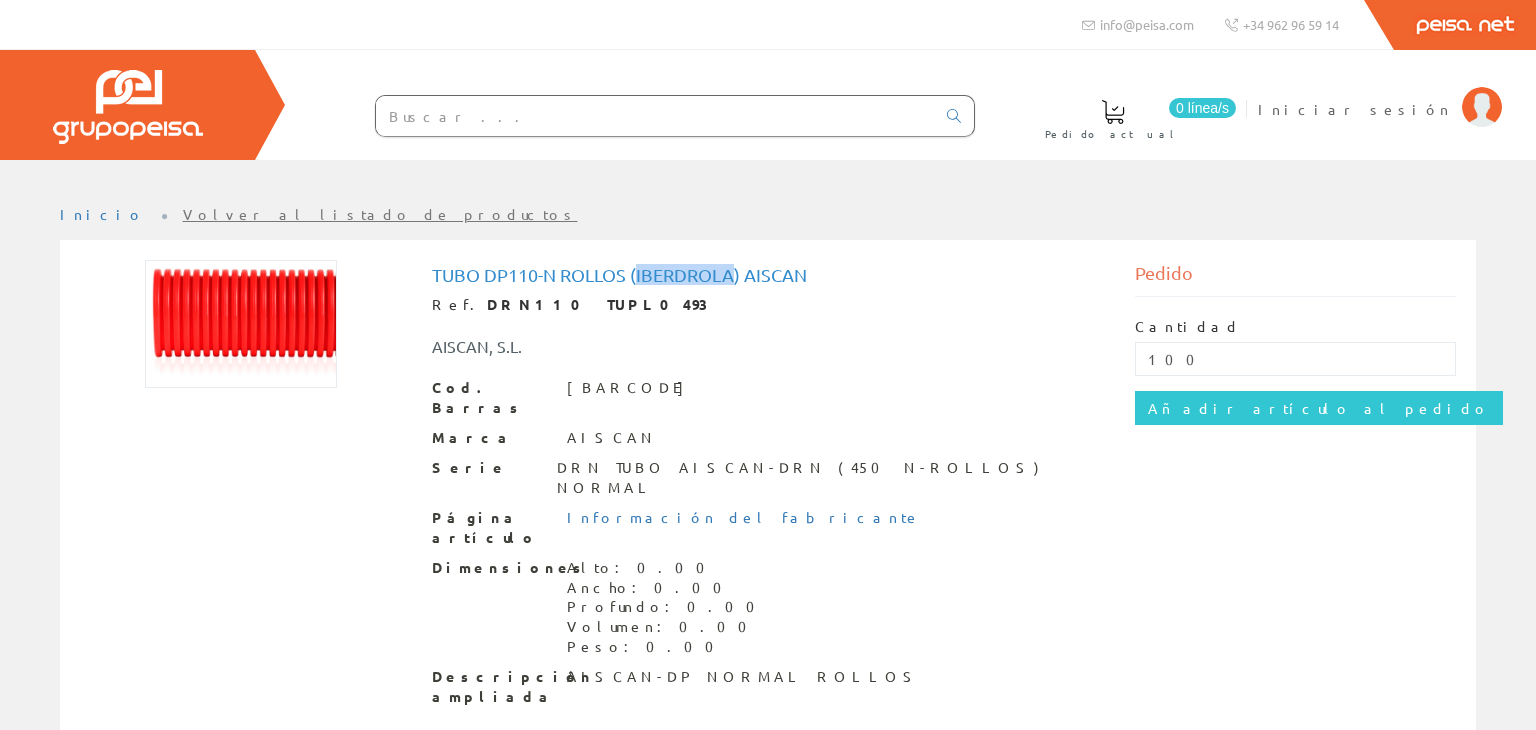 click on "Tubo Dp110-n Rollos (iberdrola) Aiscan" at bounding box center (768, 275) 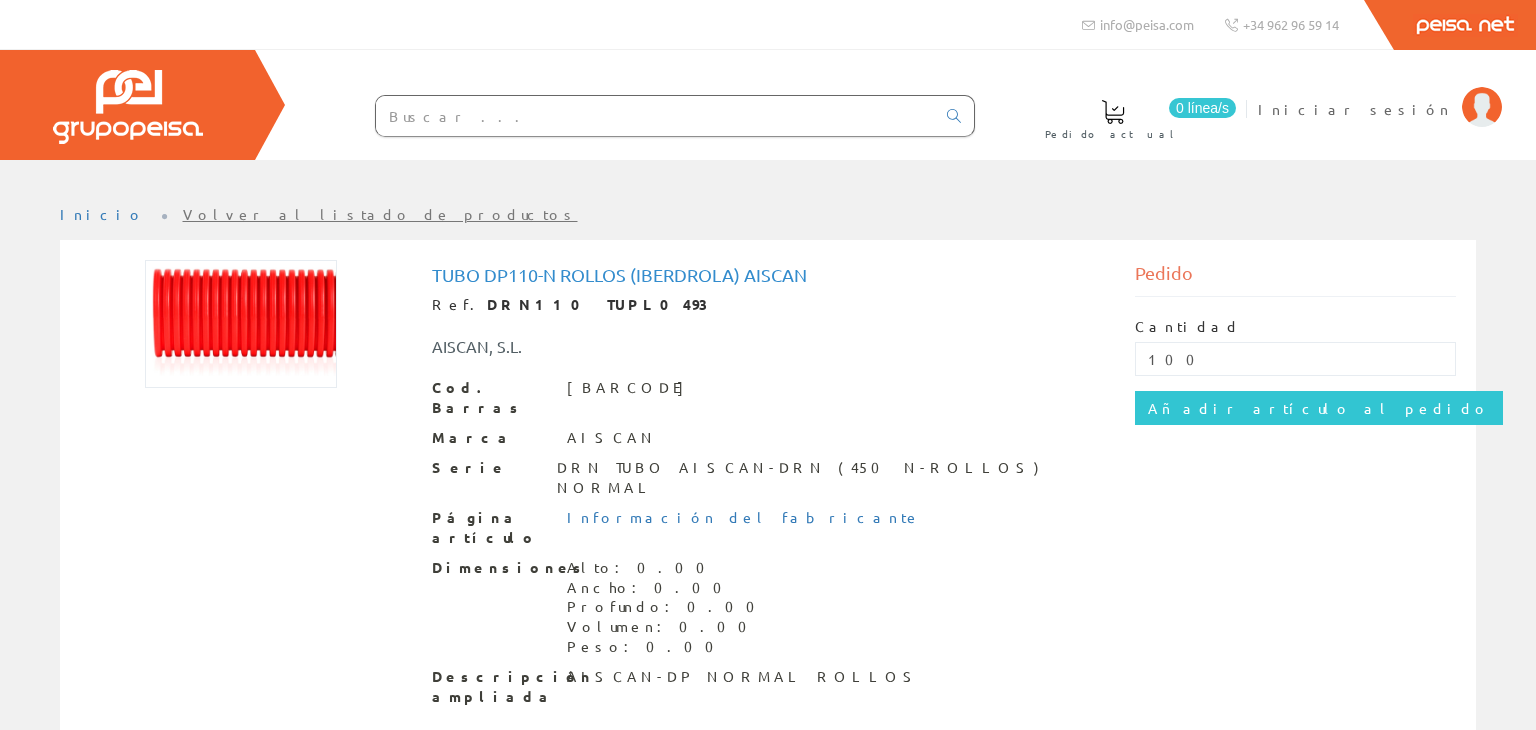 click on "Tubo Dp110-n Rollos (iberdrola) Aiscan" at bounding box center (768, 275) 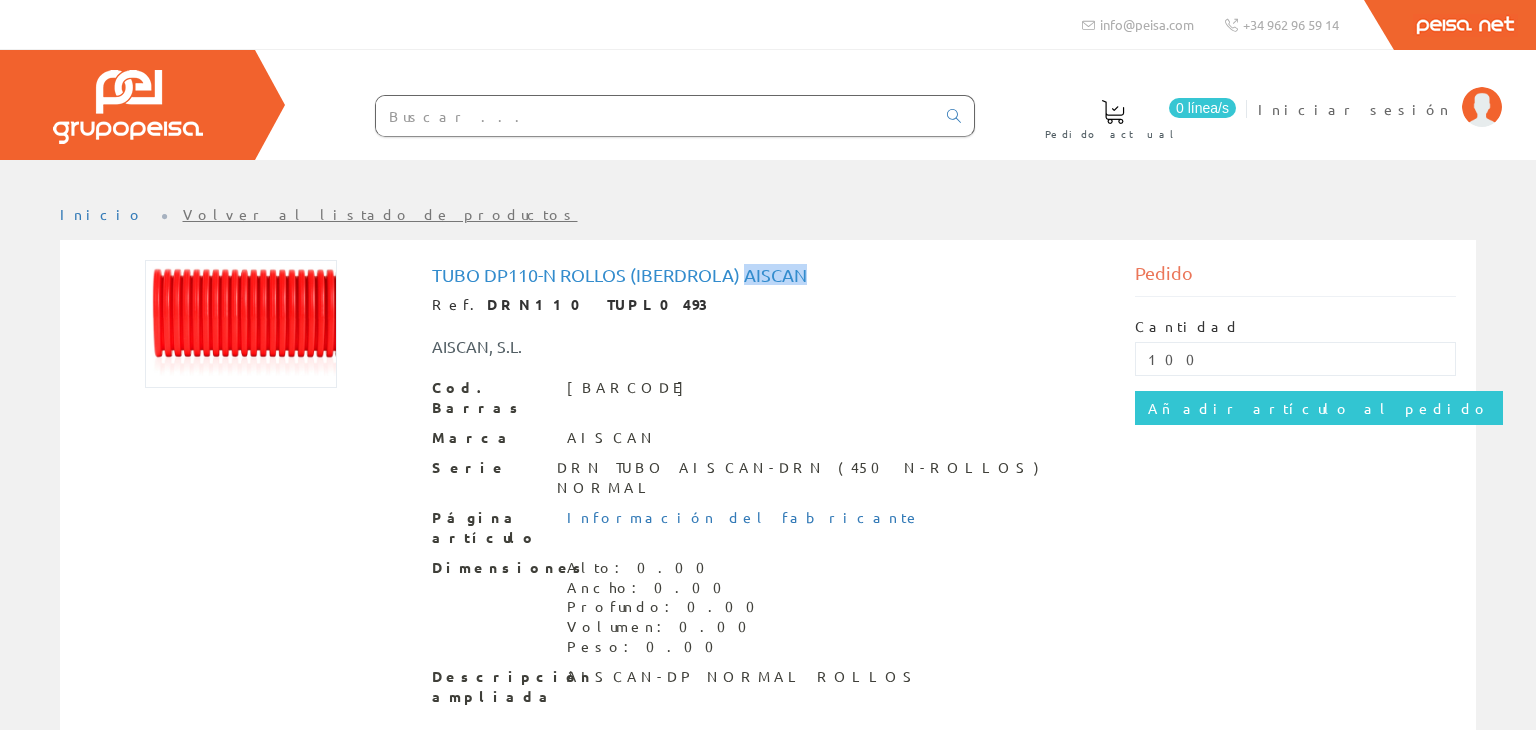 click on "Tubo Dp110-n Rollos (iberdrola) Aiscan" at bounding box center (768, 275) 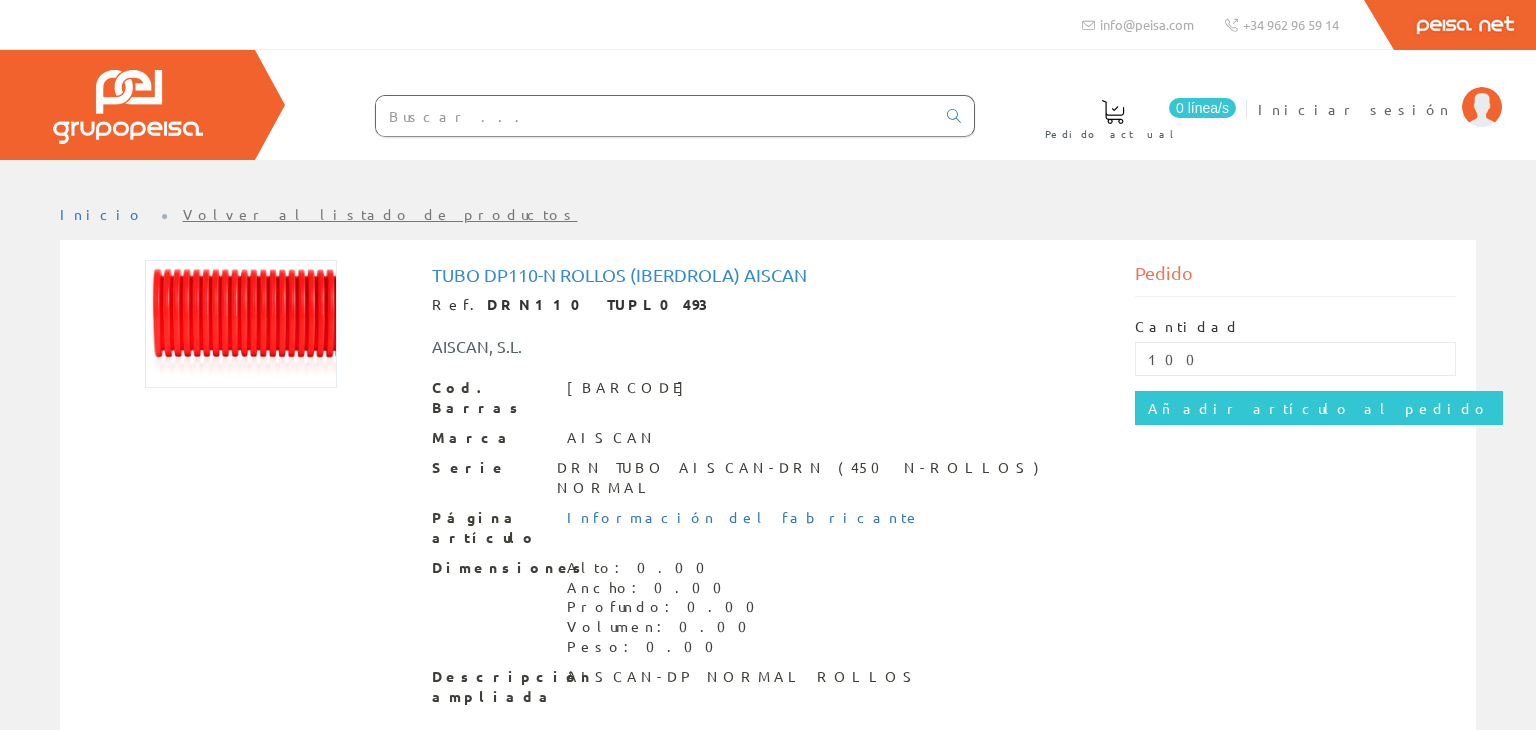 click on "Tubo Dp110-n Rollos (iberdrola) Aiscan" at bounding box center [768, 275] 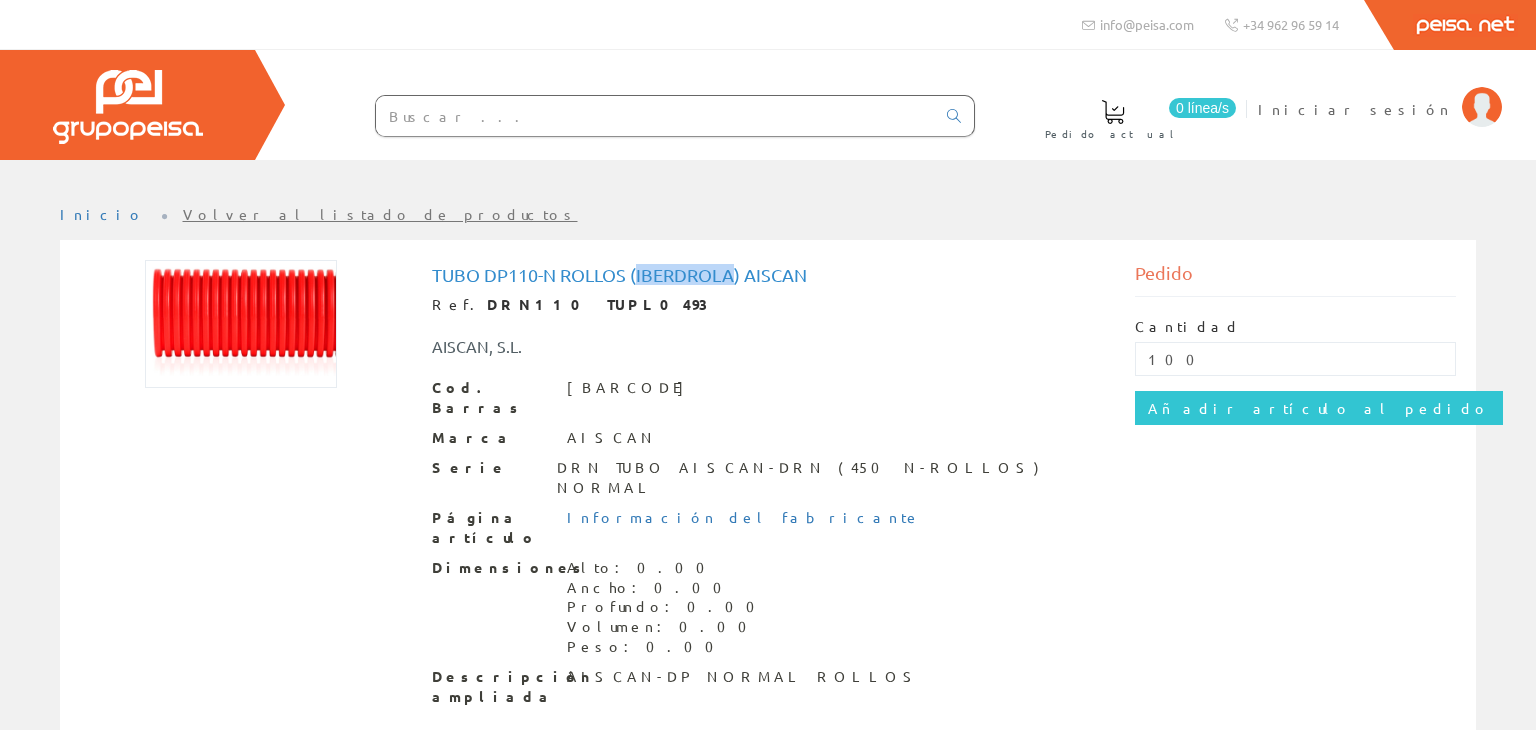 click on "Tubo Dp110-n Rollos (iberdrola) Aiscan" at bounding box center [768, 275] 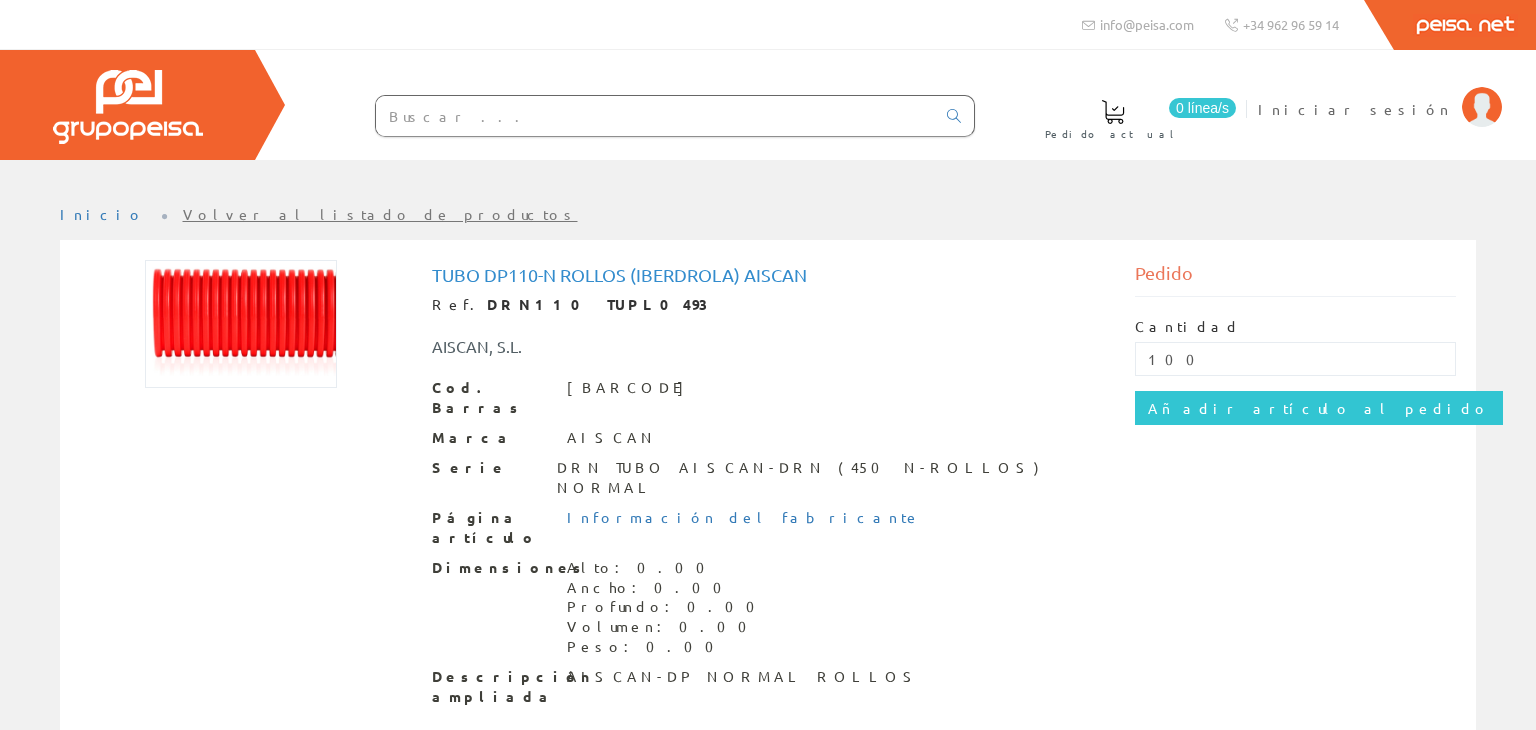 click on "Tubo Dp110-n Rollos (iberdrola) Aiscan" at bounding box center [768, 275] 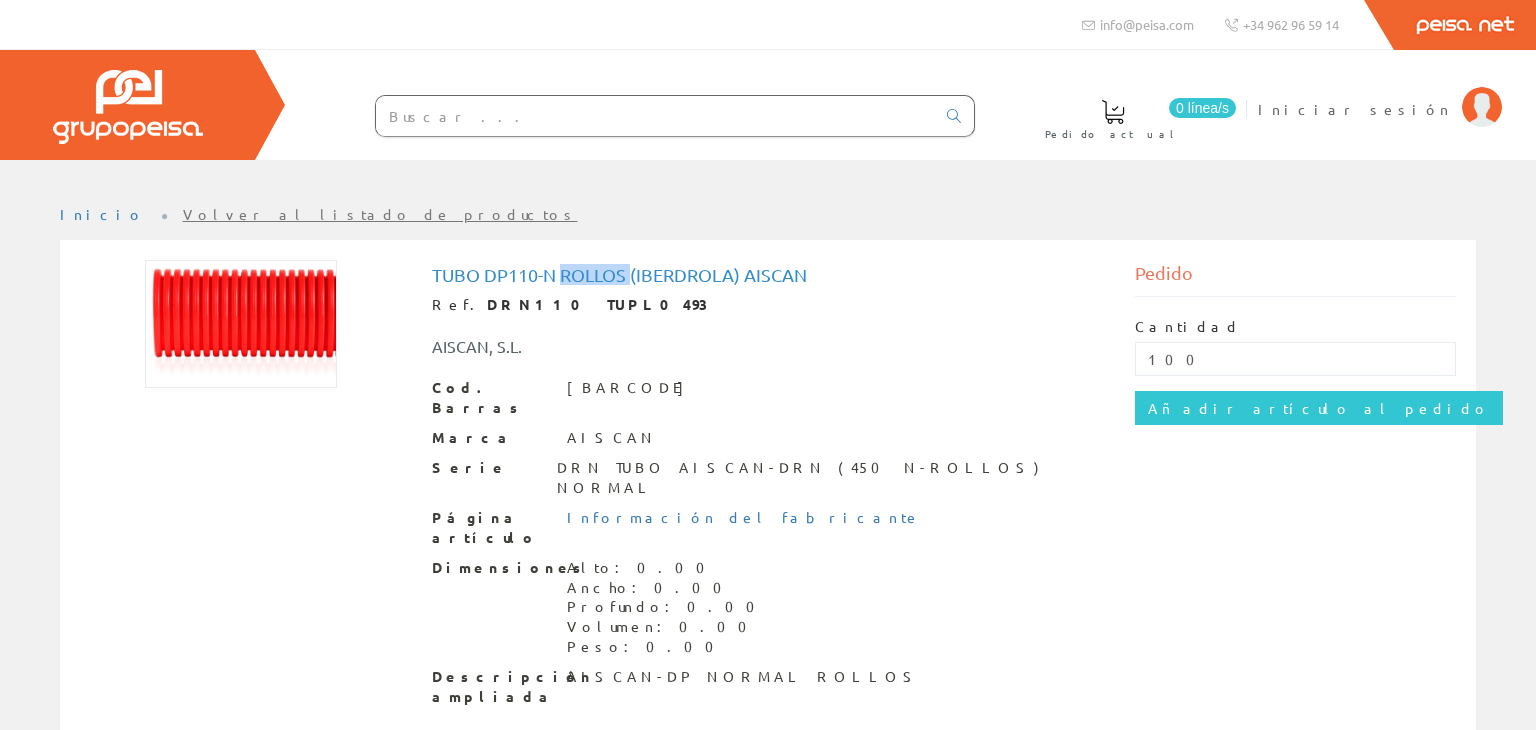 click on "Tubo Dp110-n Rollos (iberdrola) Aiscan" at bounding box center [768, 275] 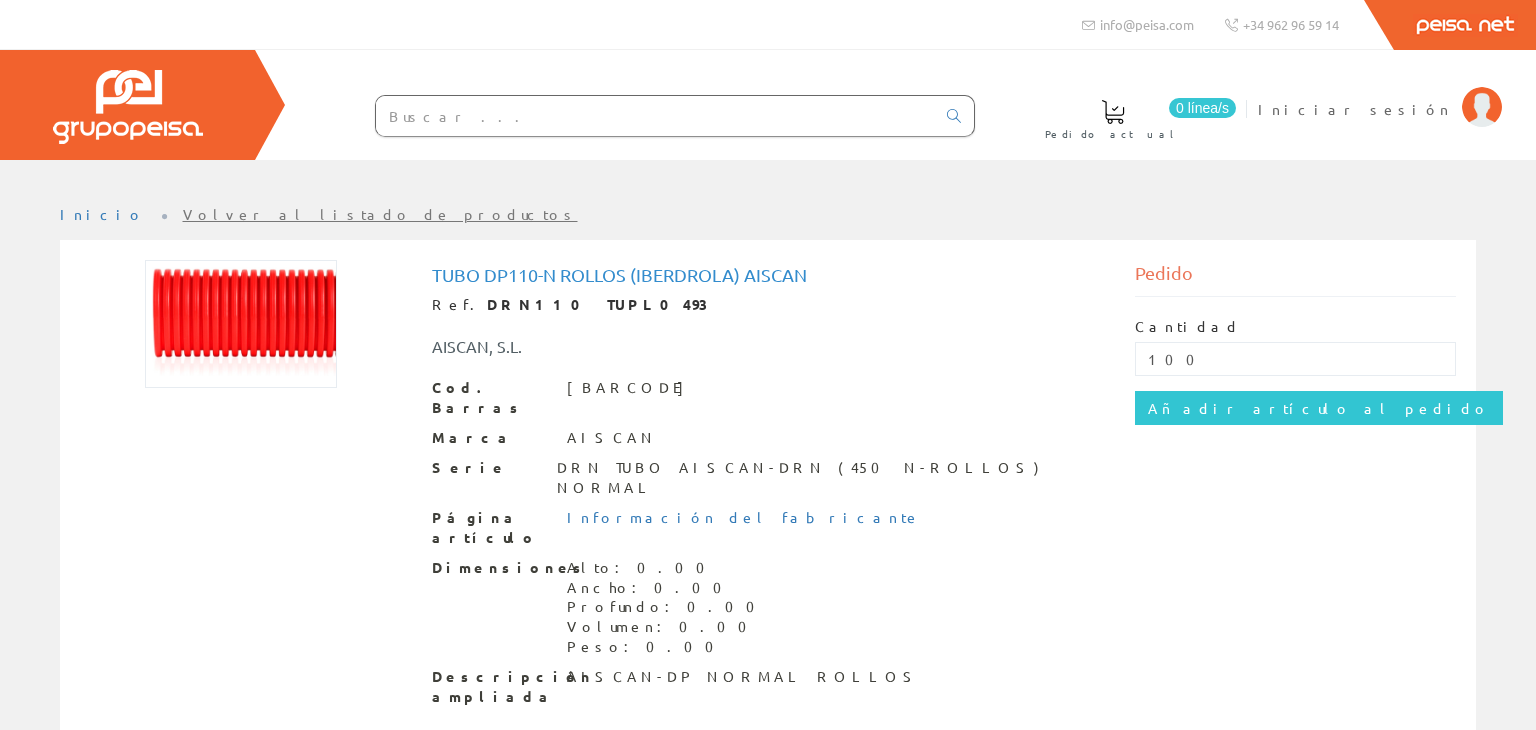 click on "Tubo Dp110-n Rollos (iberdrola) Aiscan" at bounding box center (768, 275) 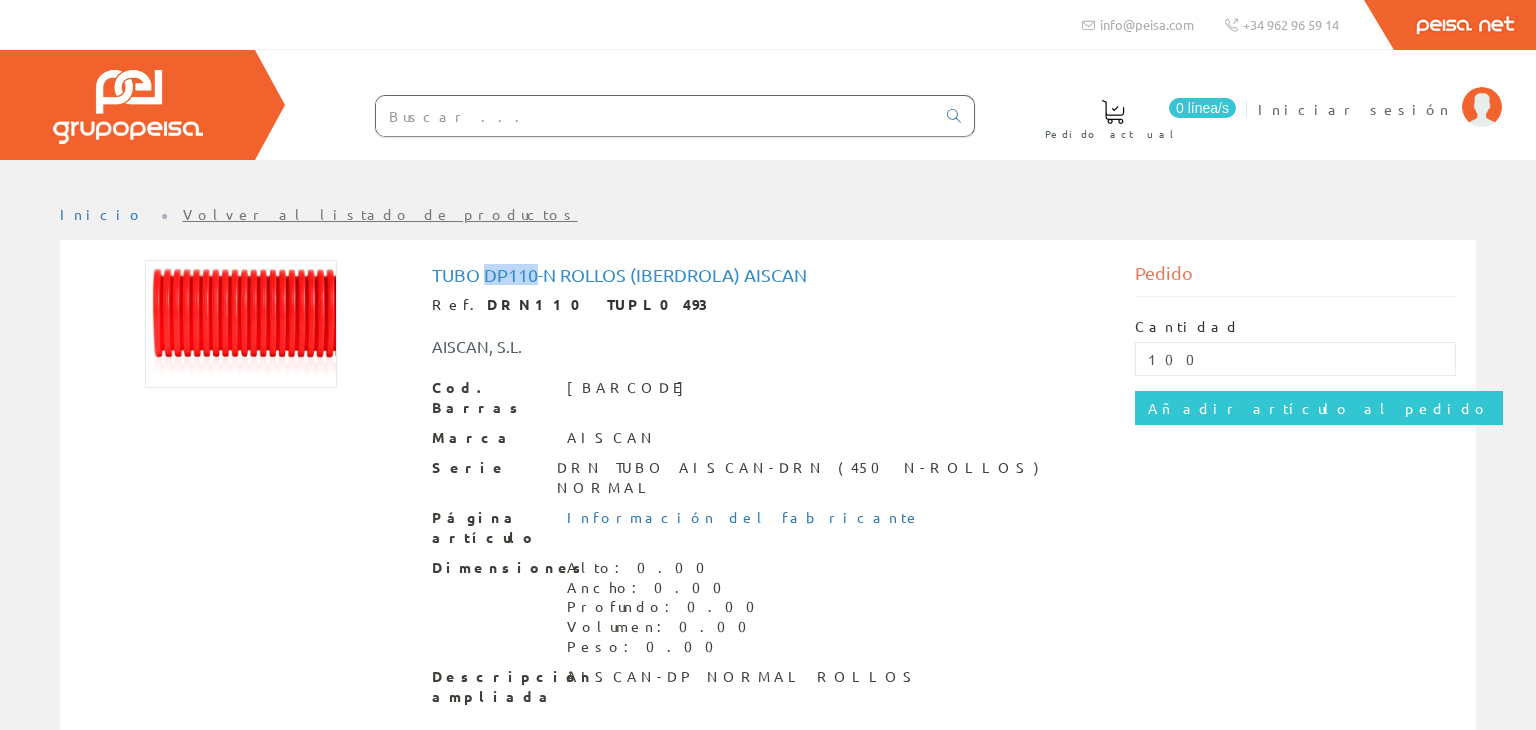 click on "Tubo Dp110-n Rollos (iberdrola) Aiscan" at bounding box center [768, 275] 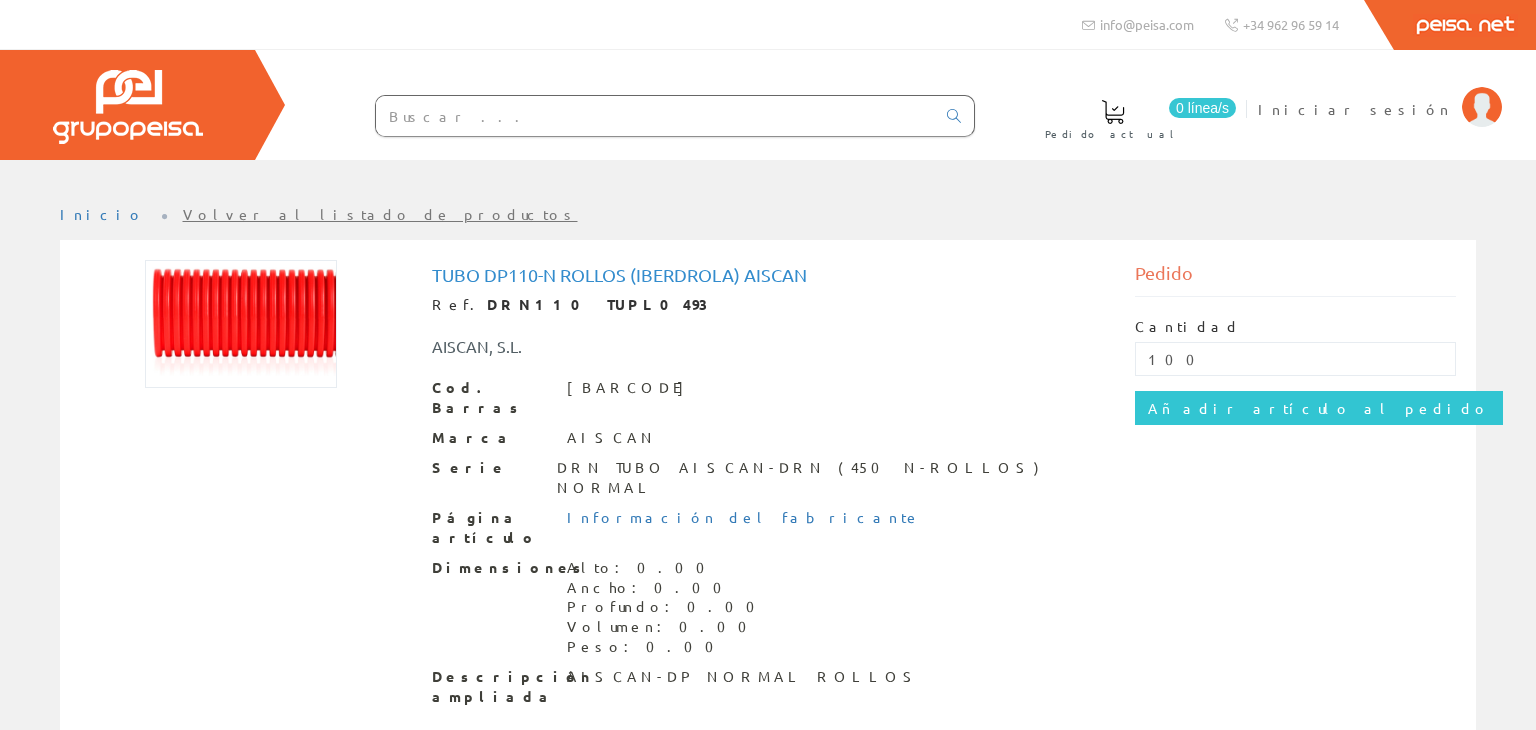 click on "Tubo Dp110-n Rollos (iberdrola) Aiscan" at bounding box center (768, 275) 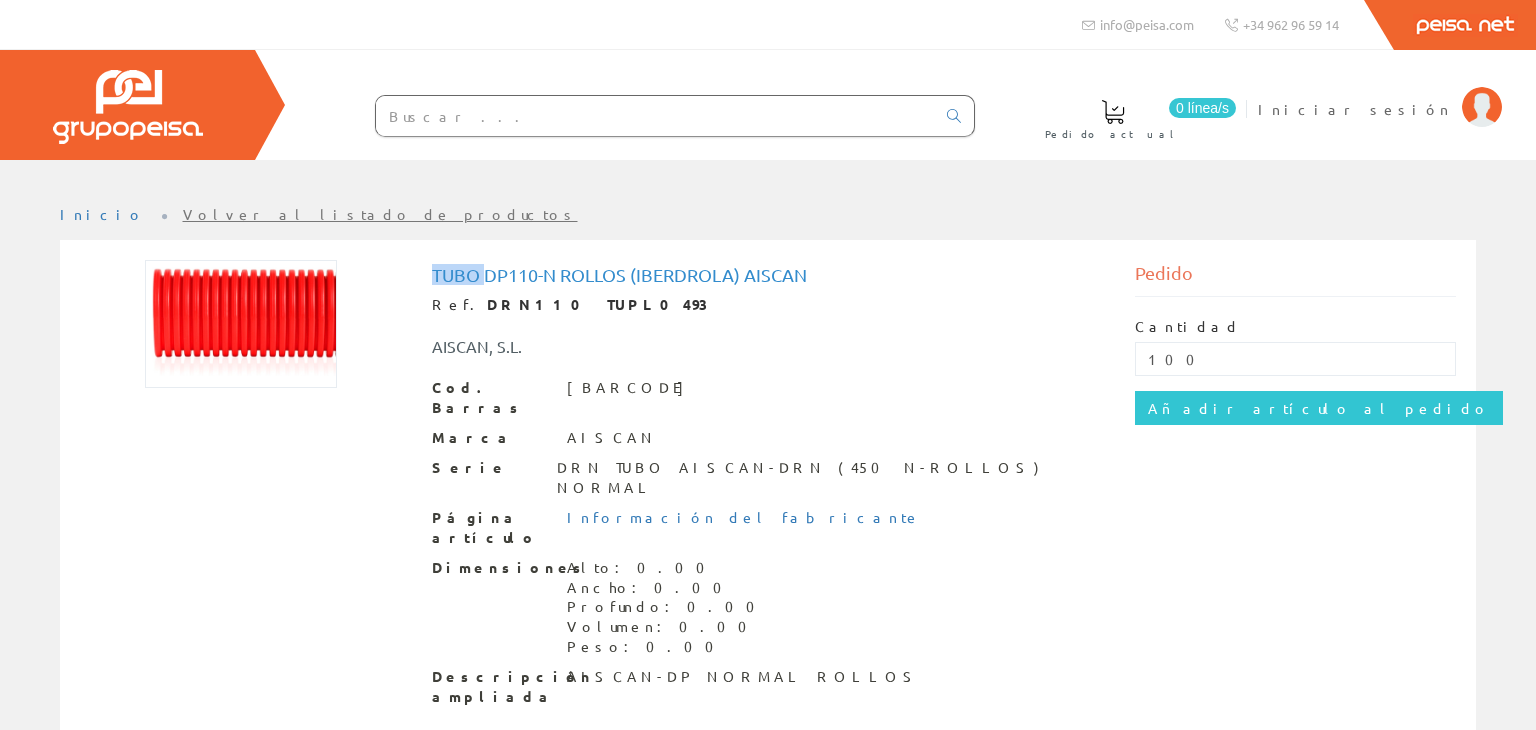 click on "Tubo Dp110-n Rollos (iberdrola) Aiscan" at bounding box center [768, 275] 